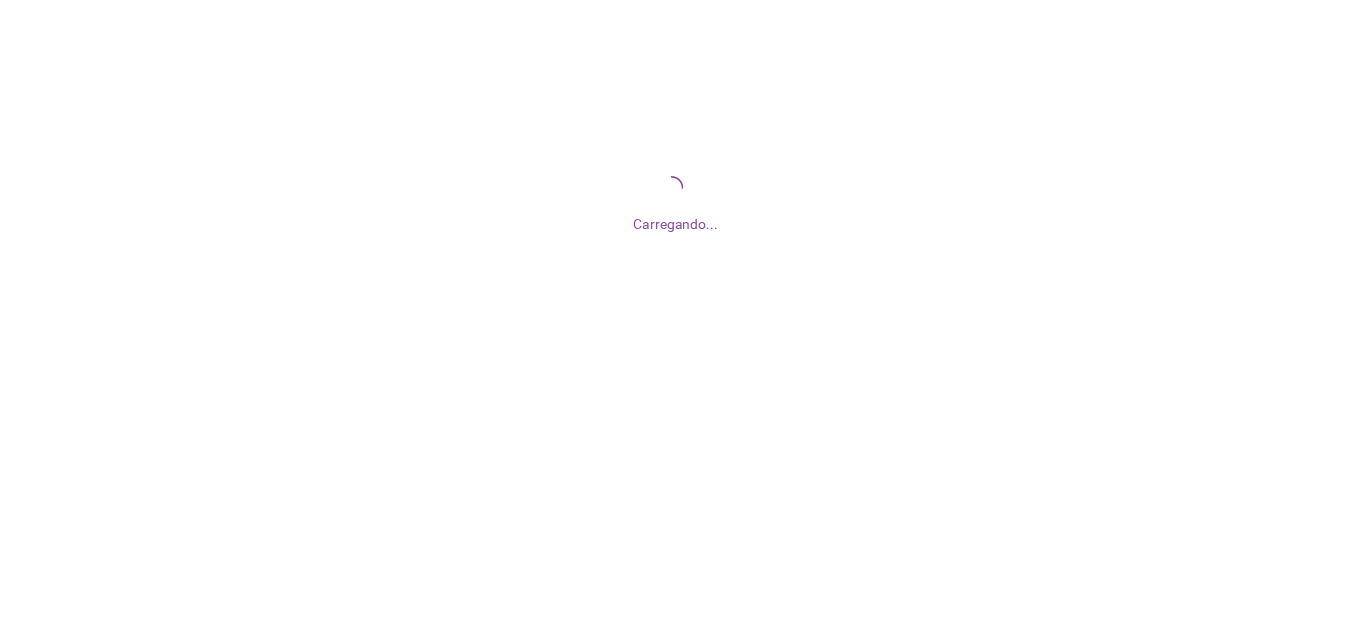 scroll, scrollTop: 0, scrollLeft: 0, axis: both 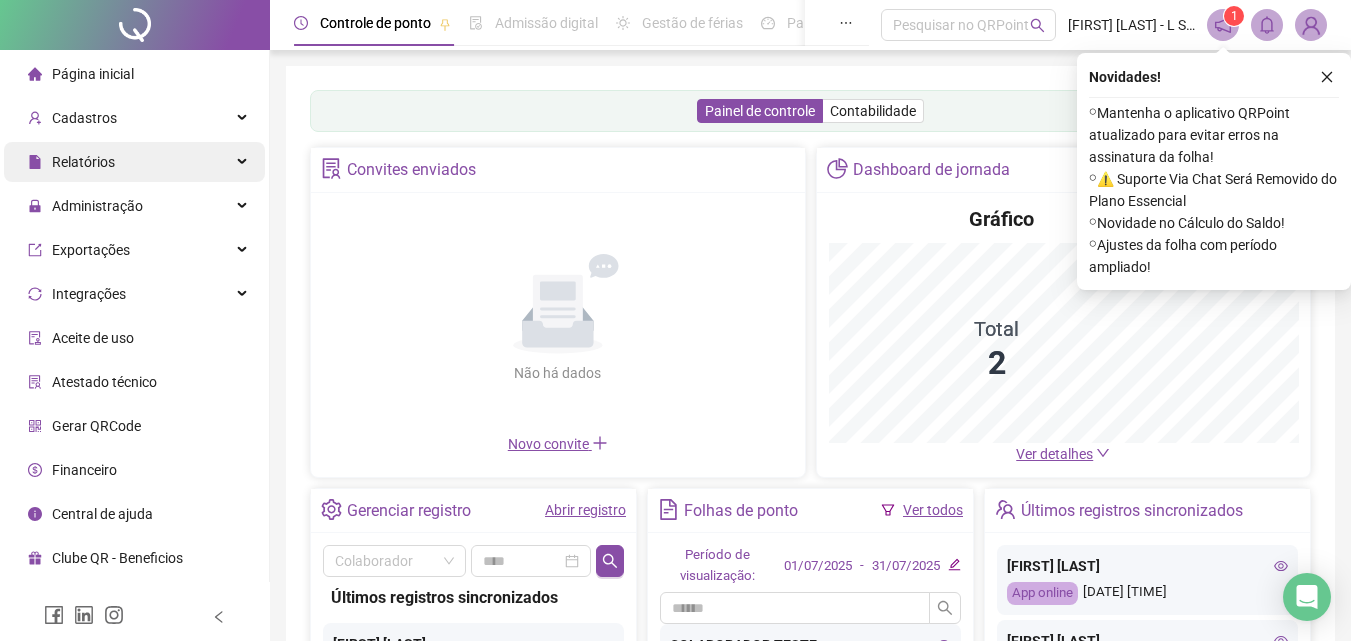 click on "Relatórios" at bounding box center [134, 162] 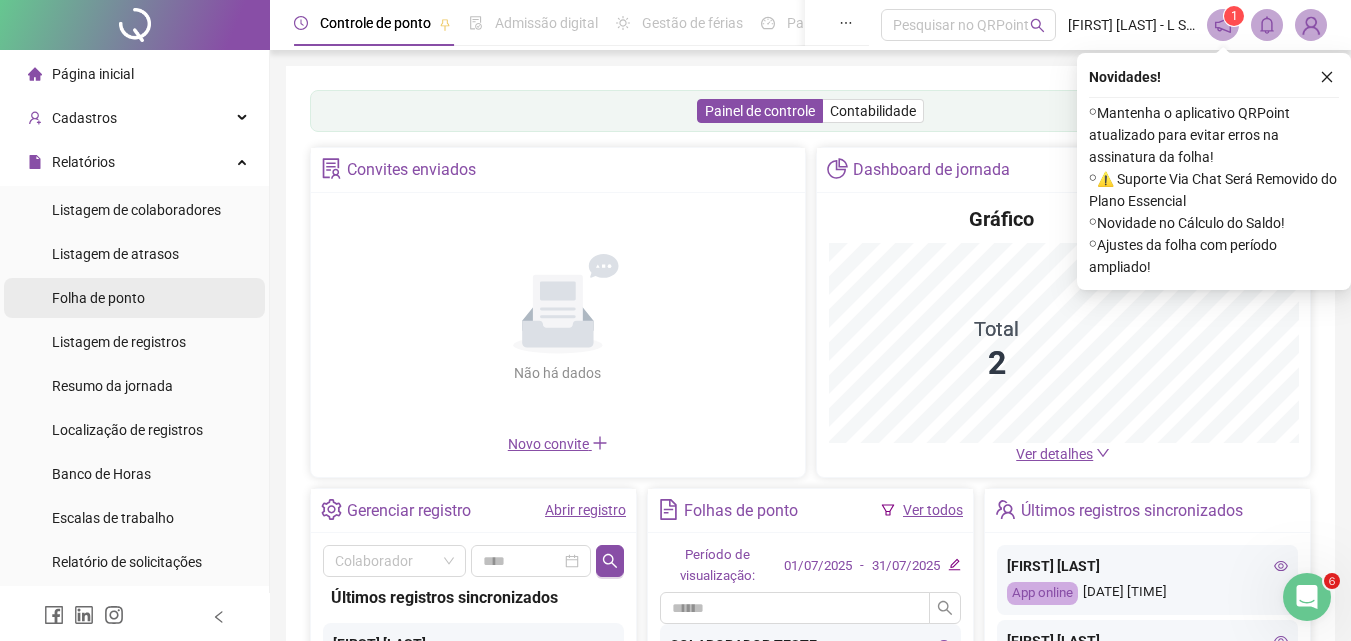 scroll, scrollTop: 0, scrollLeft: 0, axis: both 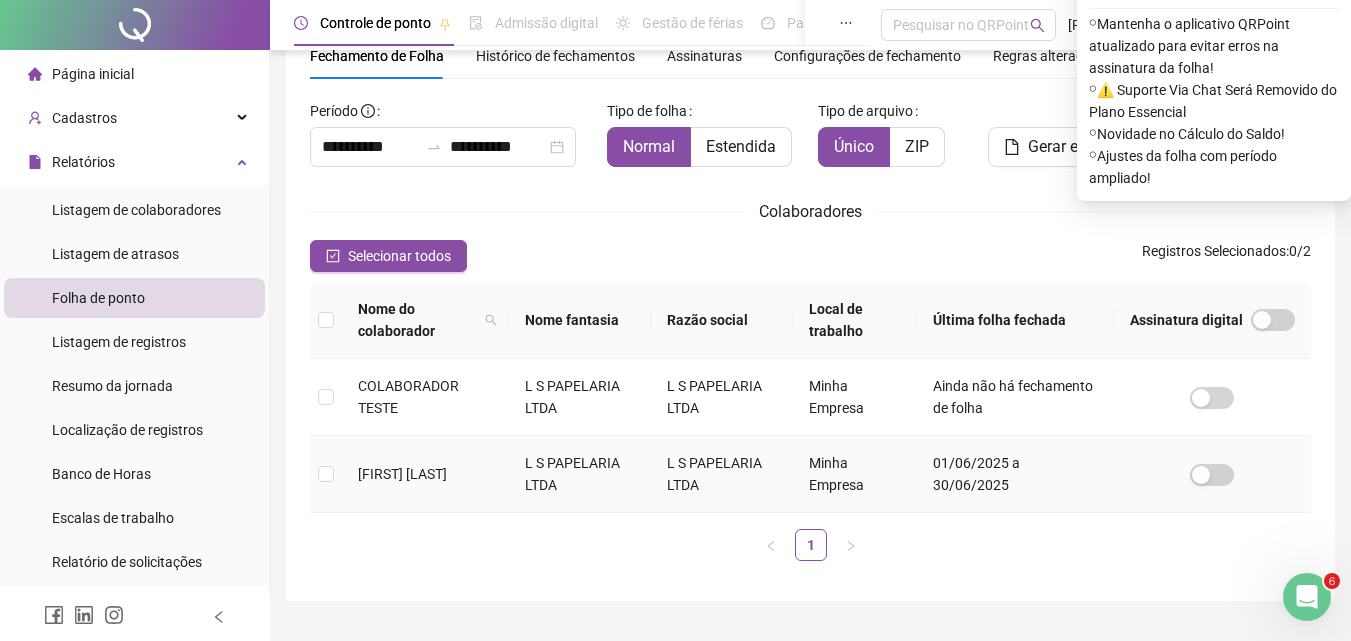 click on "[FIRST] [LAST]" at bounding box center (402, 474) 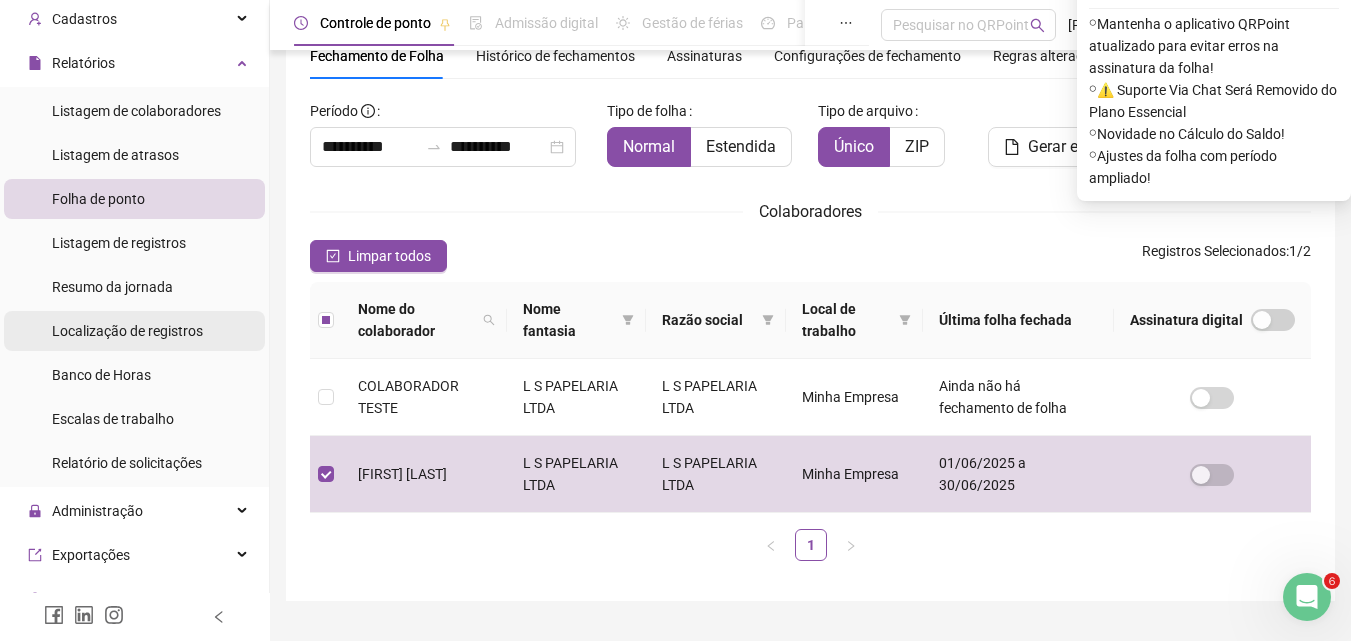 scroll, scrollTop: 200, scrollLeft: 0, axis: vertical 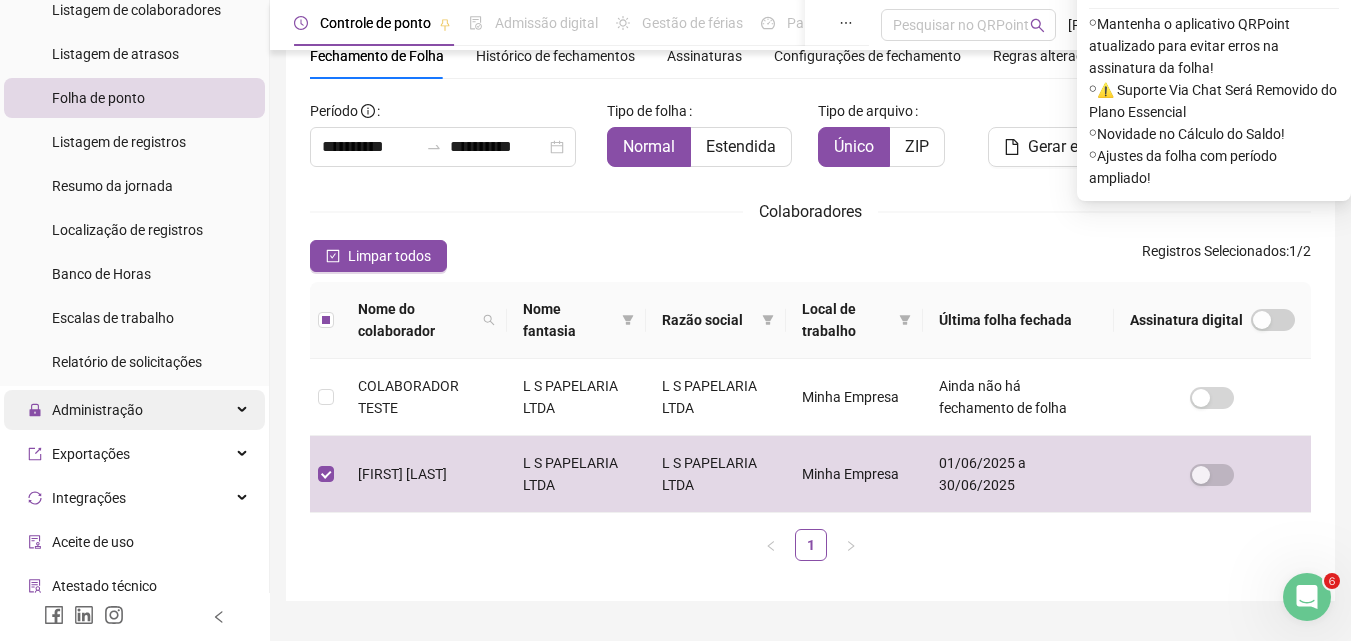 click on "Administração" at bounding box center [134, 410] 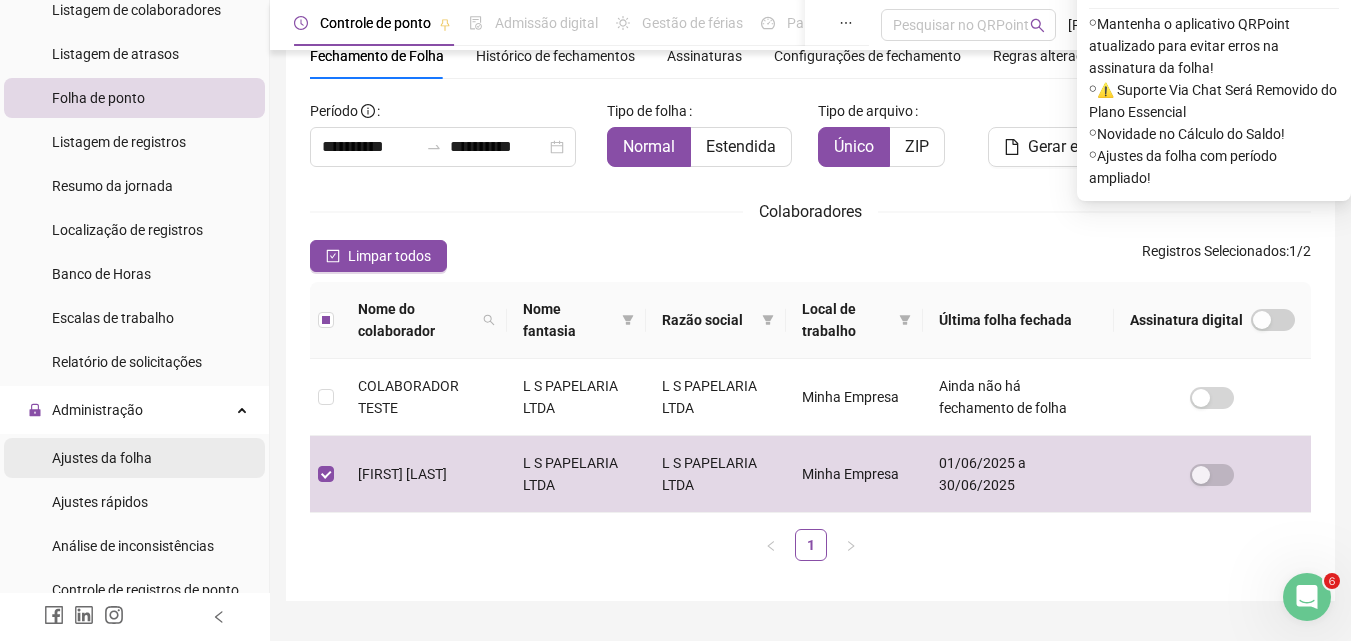 click on "Ajustes da folha" at bounding box center [102, 458] 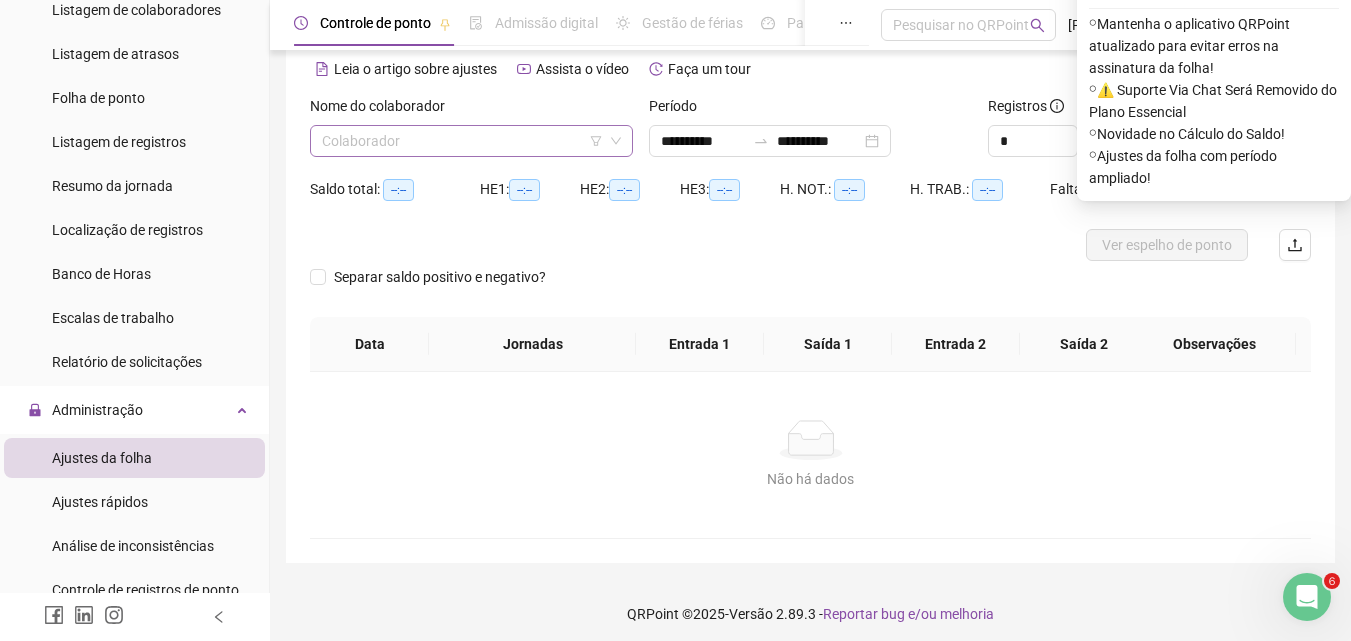 click at bounding box center (462, 141) 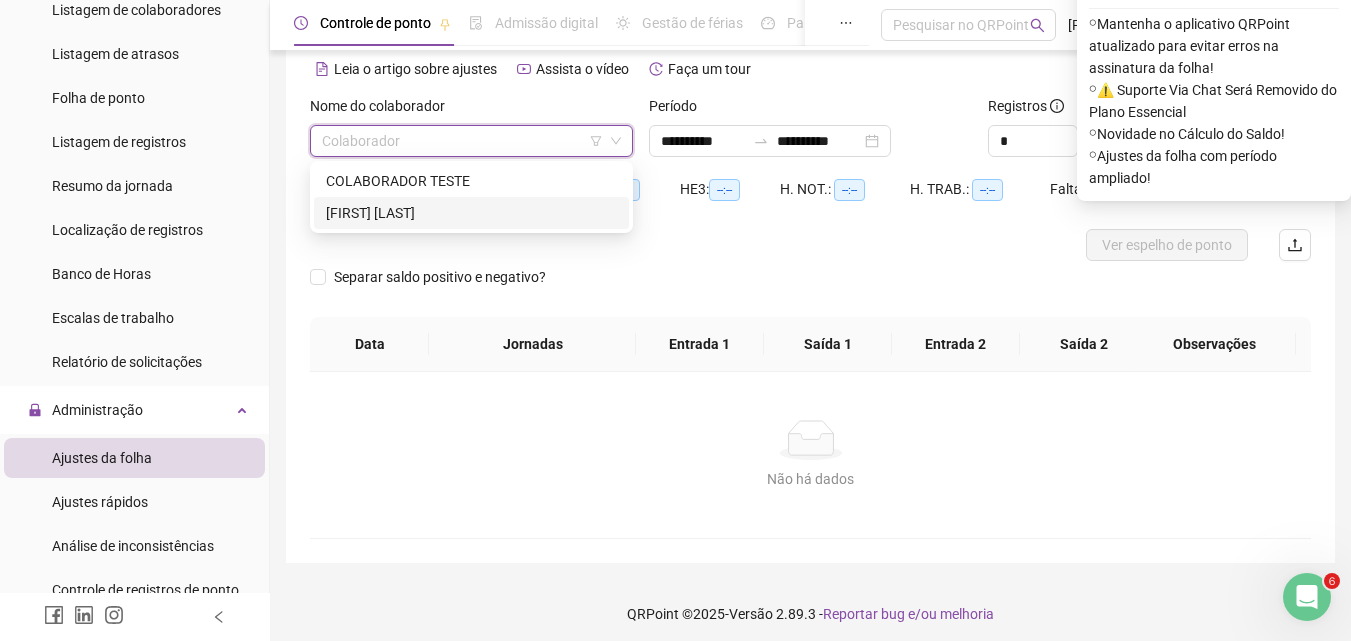 click on "[FIRST] [LAST]" at bounding box center [471, 213] 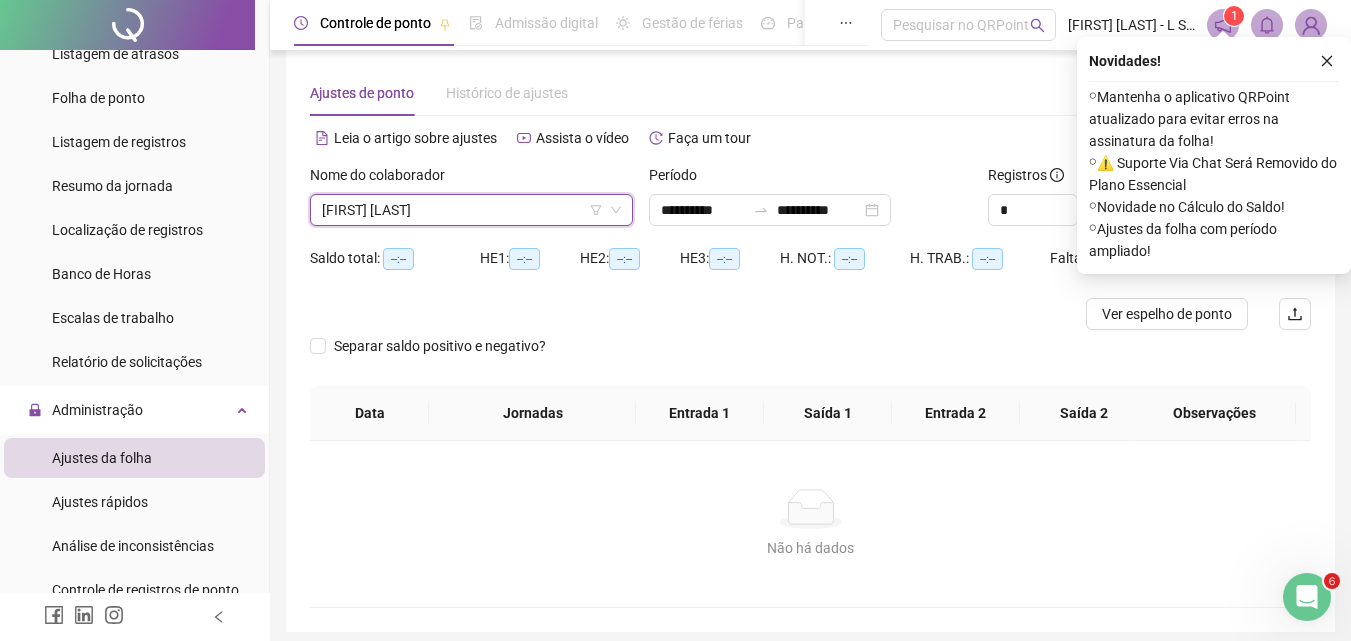 scroll, scrollTop: 0, scrollLeft: 0, axis: both 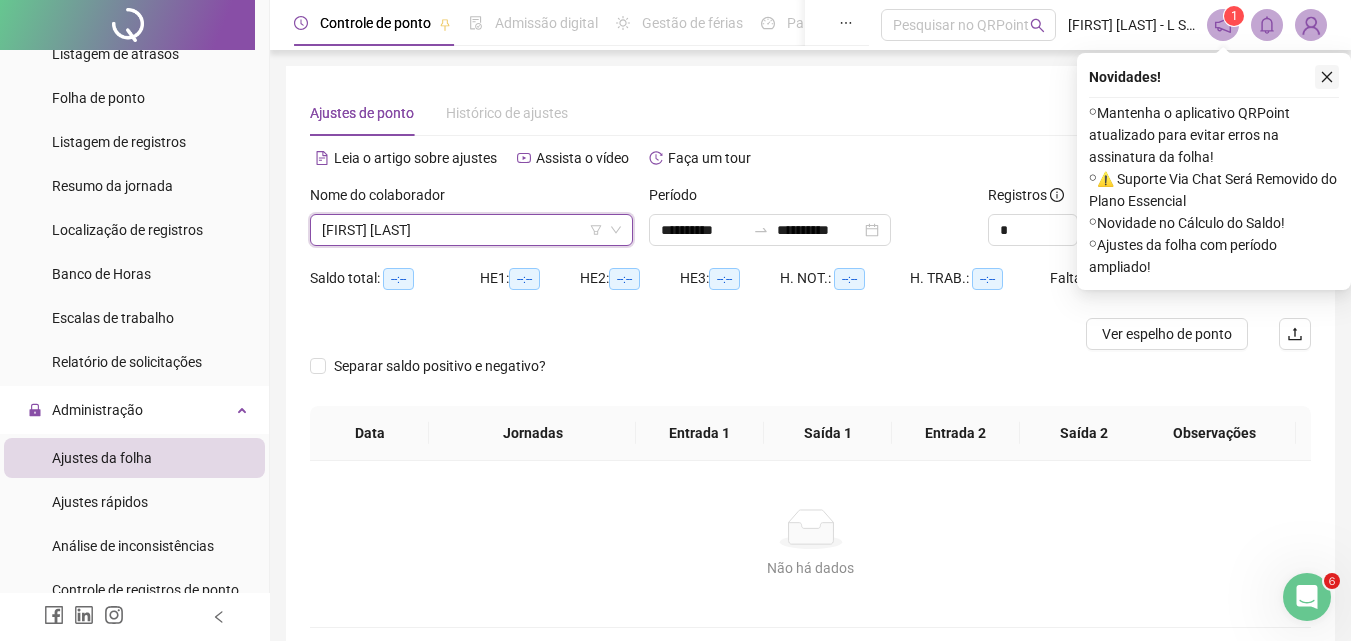 click at bounding box center [1327, 77] 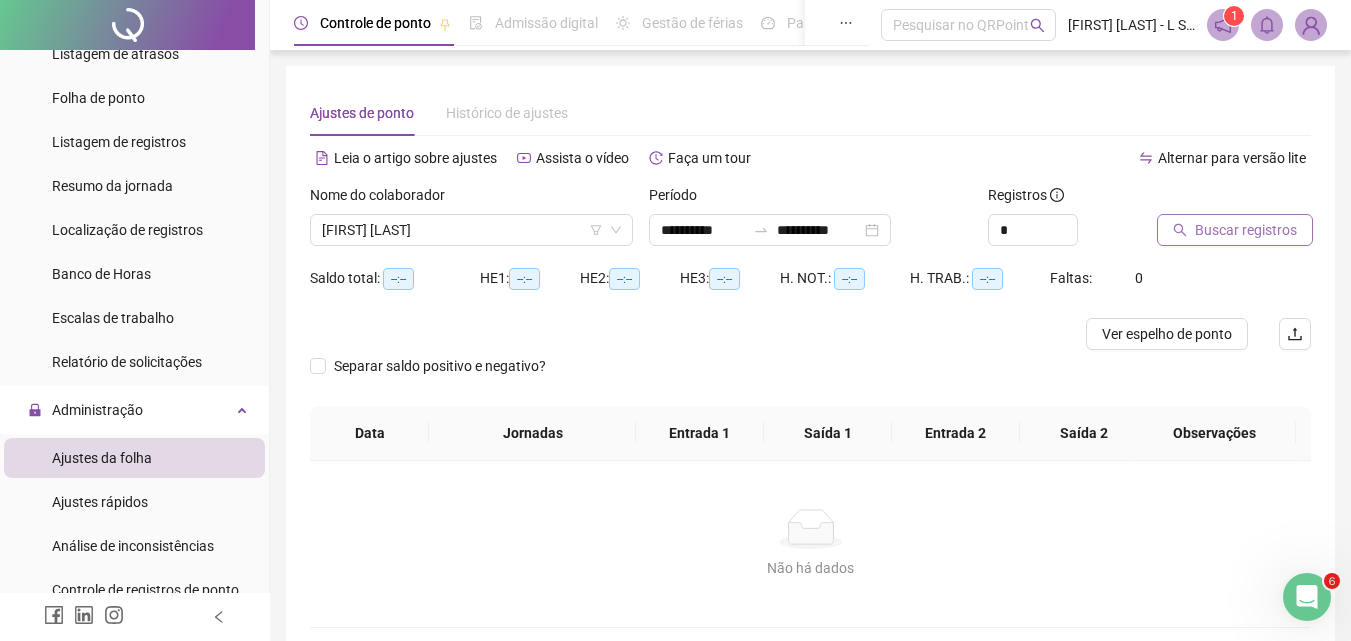 click on "Buscar registros" at bounding box center (1246, 230) 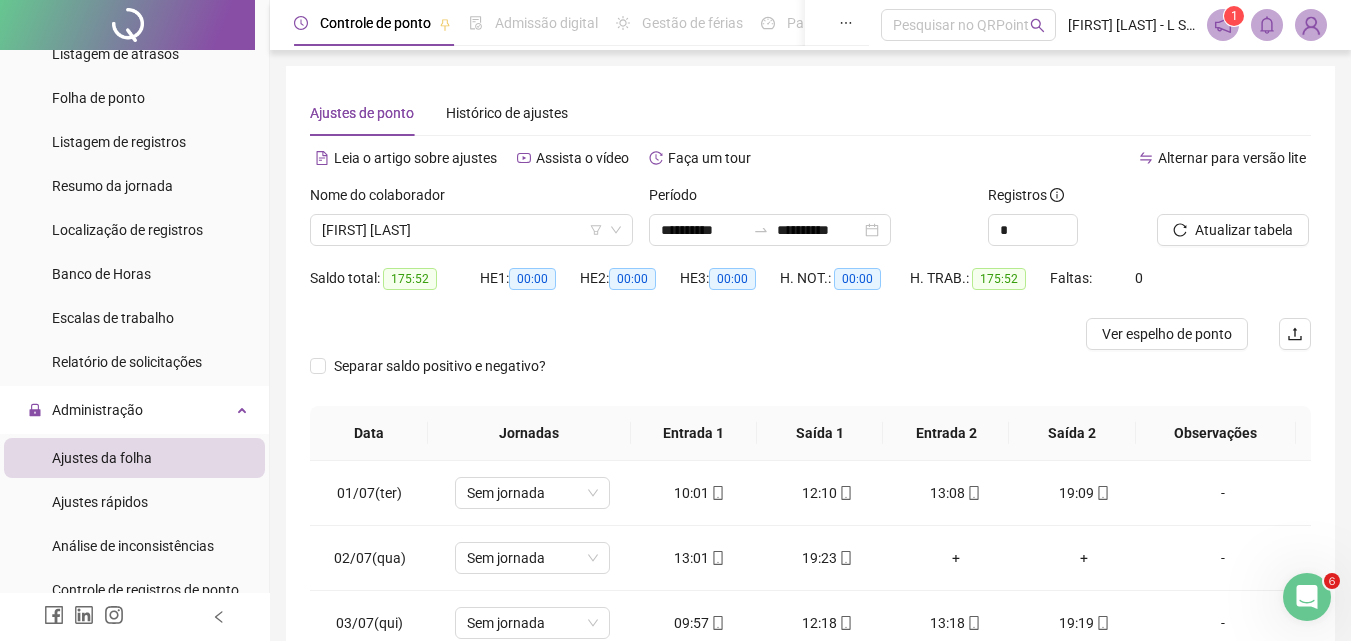 scroll, scrollTop: 100, scrollLeft: 0, axis: vertical 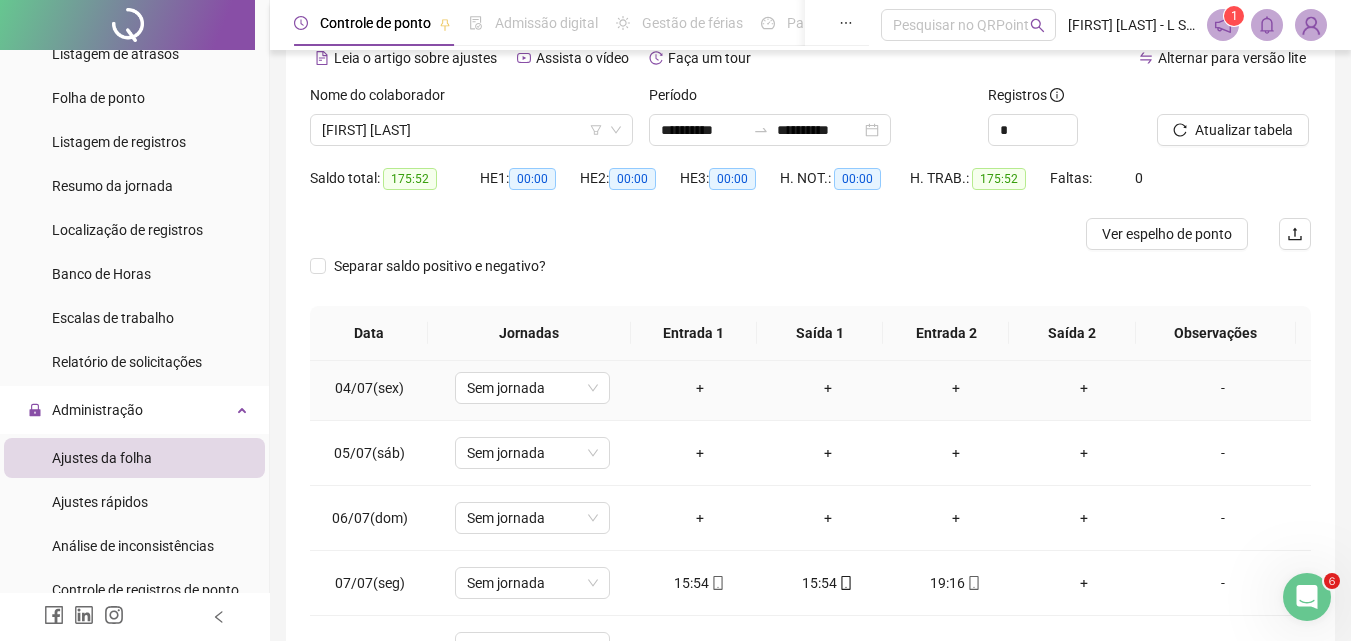 click on "Sem jornada" at bounding box center [532, 388] 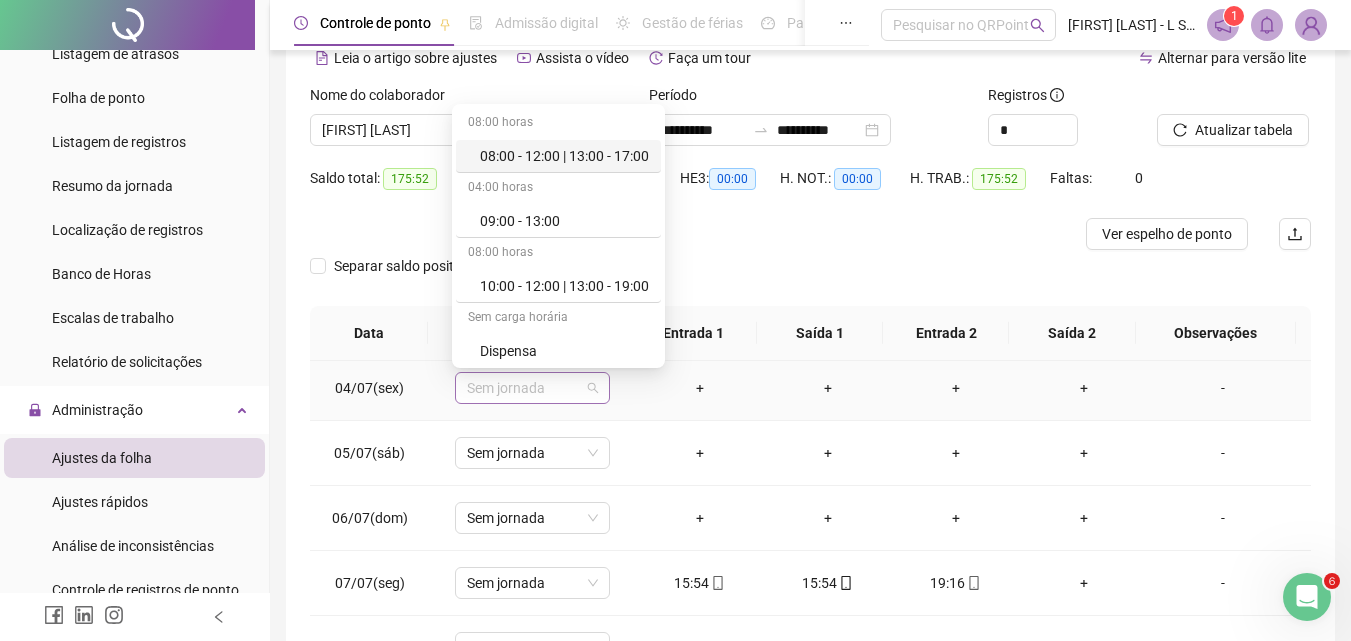 click on "Sem jornada" at bounding box center (532, 388) 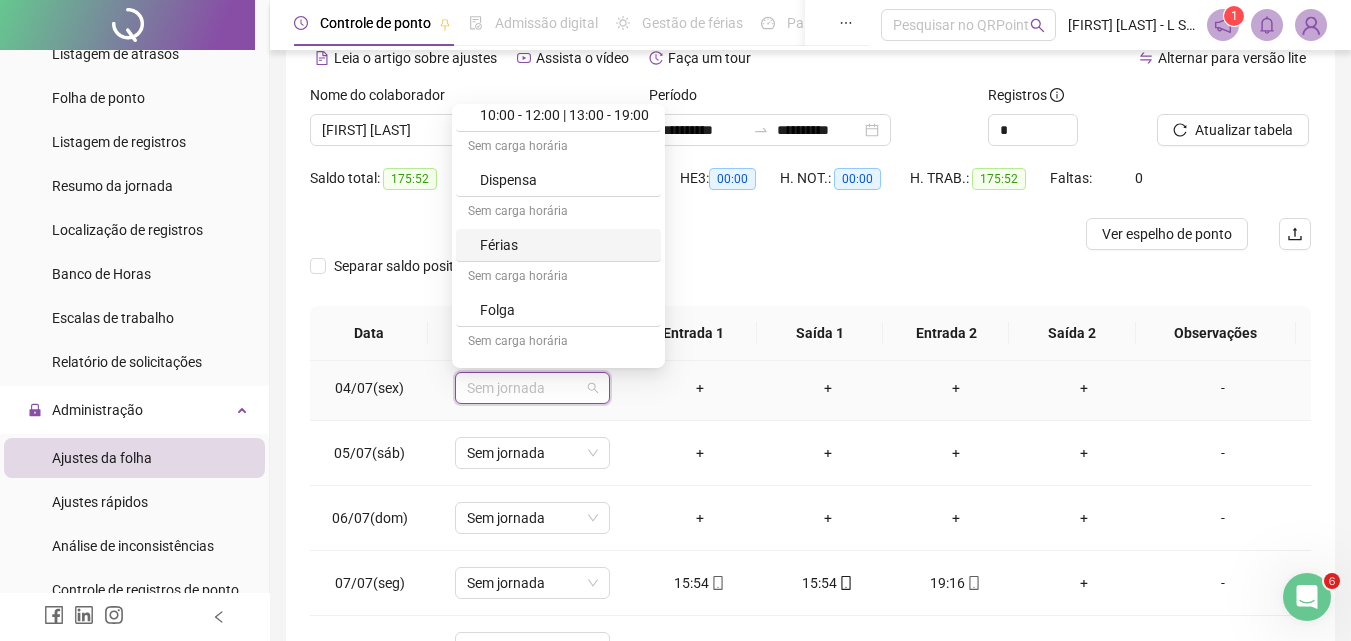 scroll, scrollTop: 264, scrollLeft: 0, axis: vertical 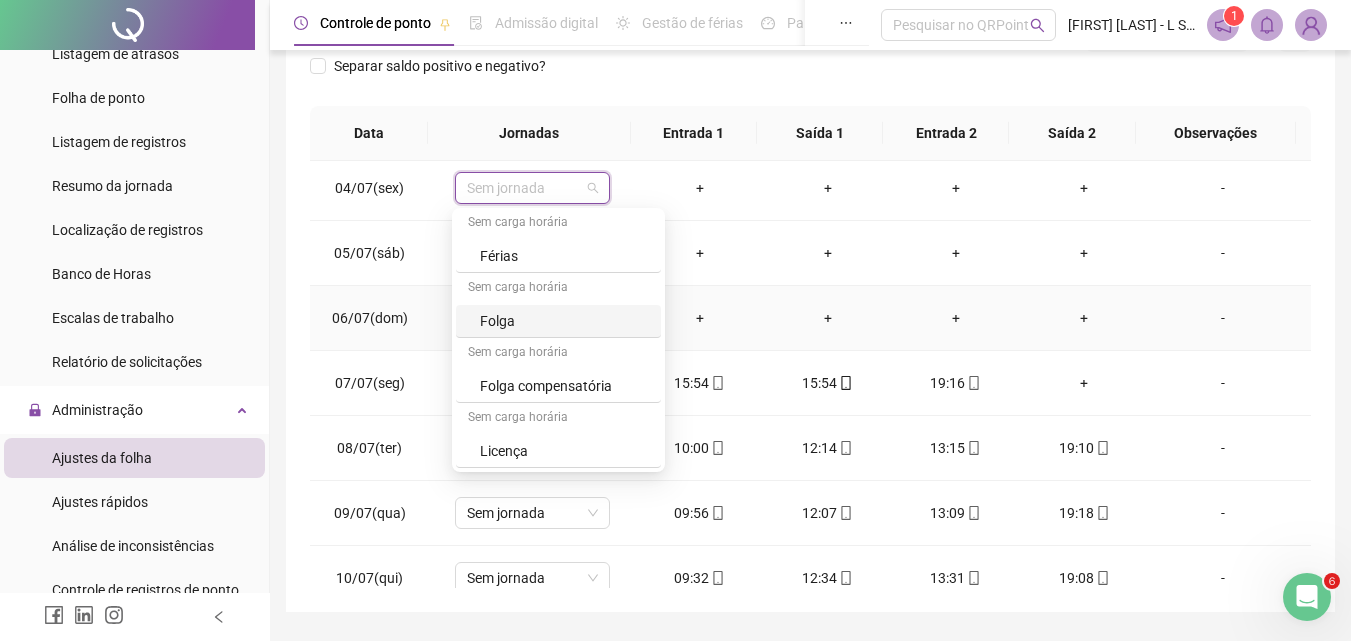 click on "-" at bounding box center (1229, 318) 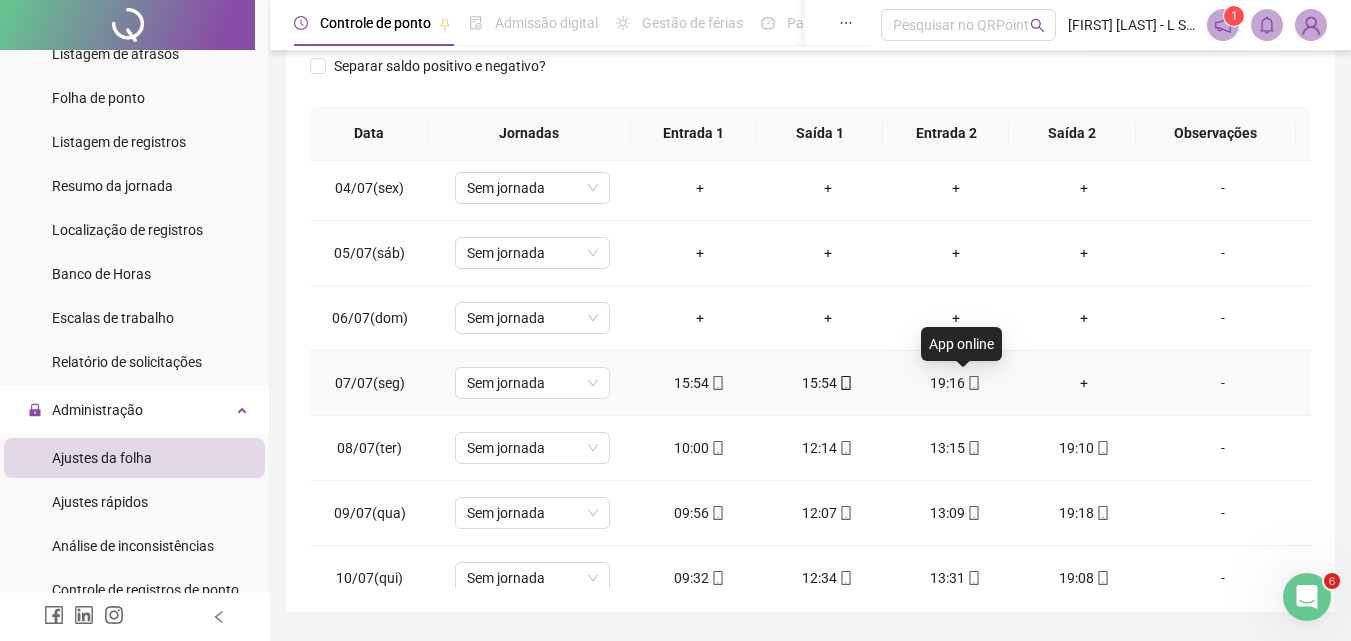 click 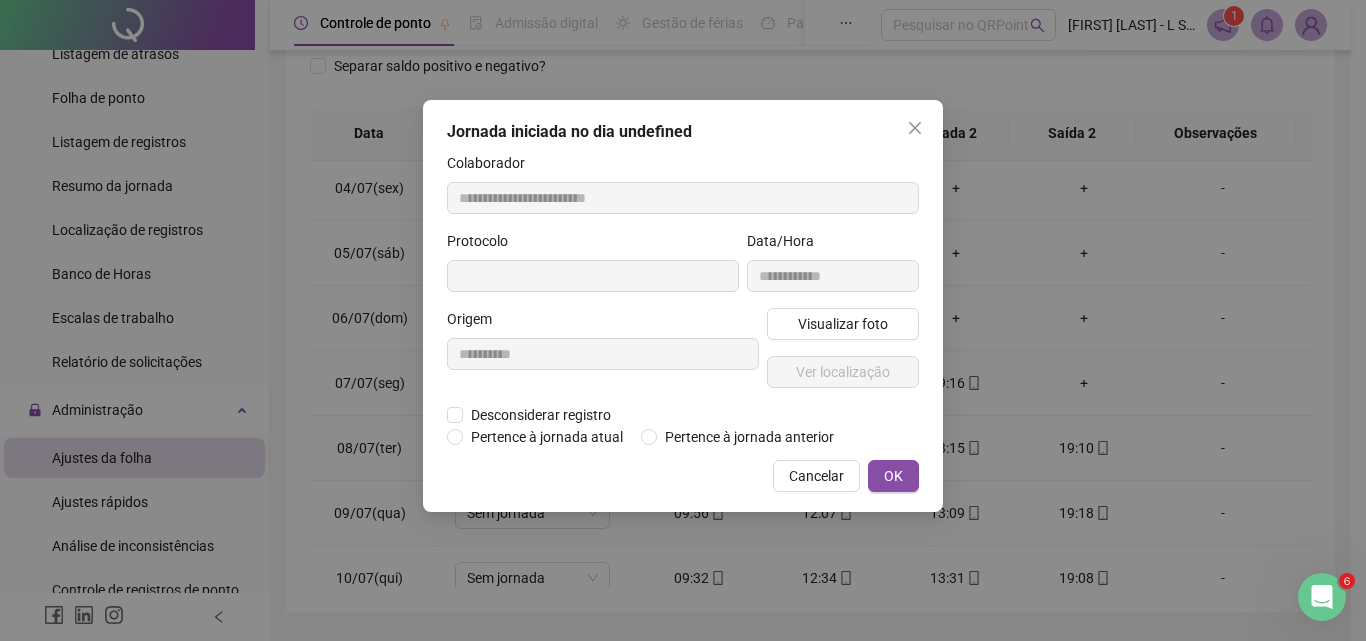 type on "**********" 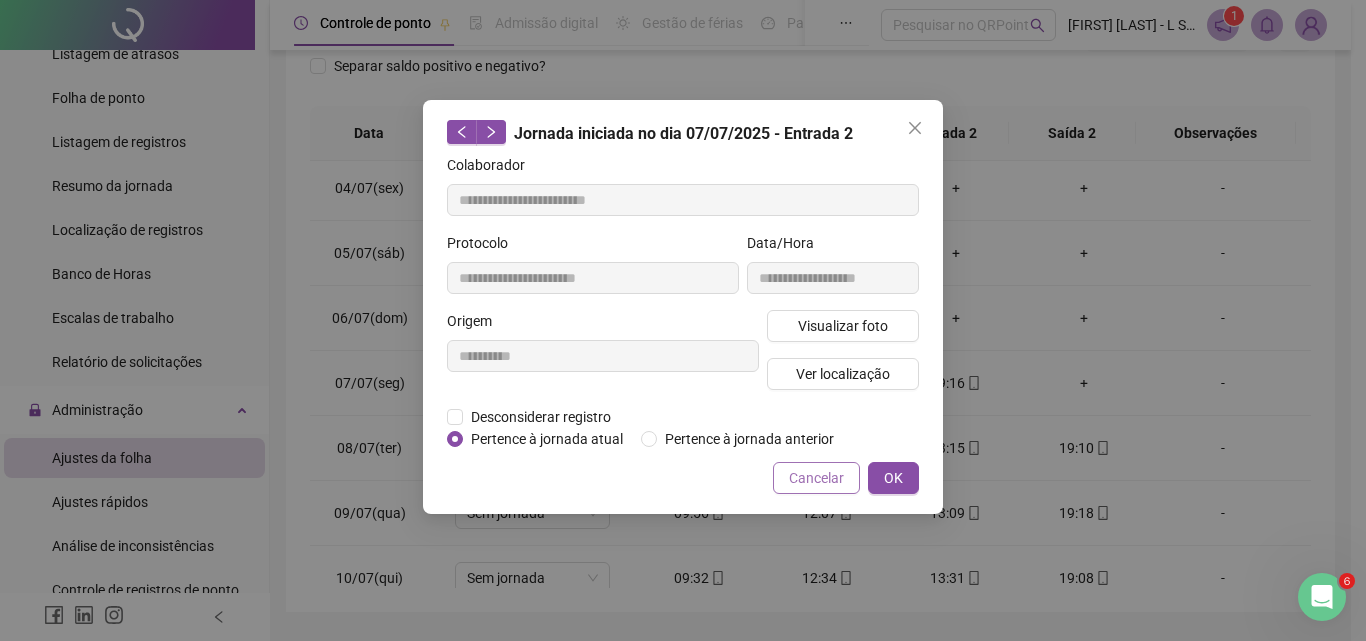 click on "Cancelar" at bounding box center (816, 478) 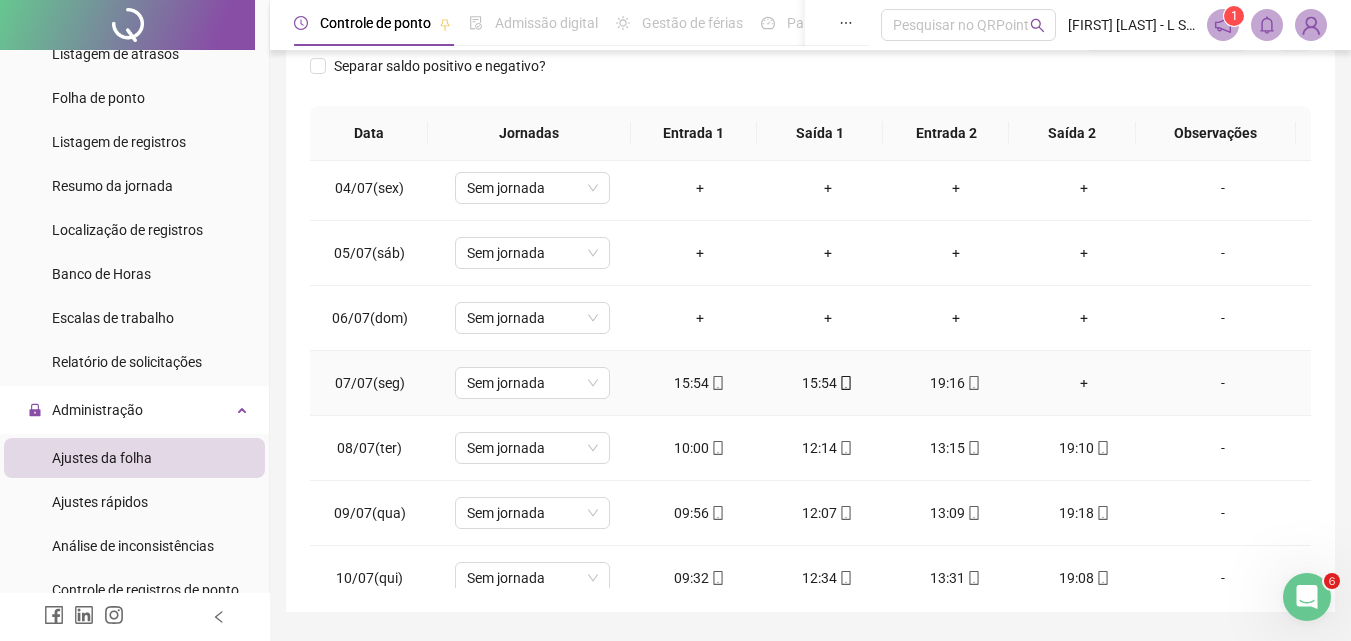 click on "15:54" at bounding box center (700, 383) 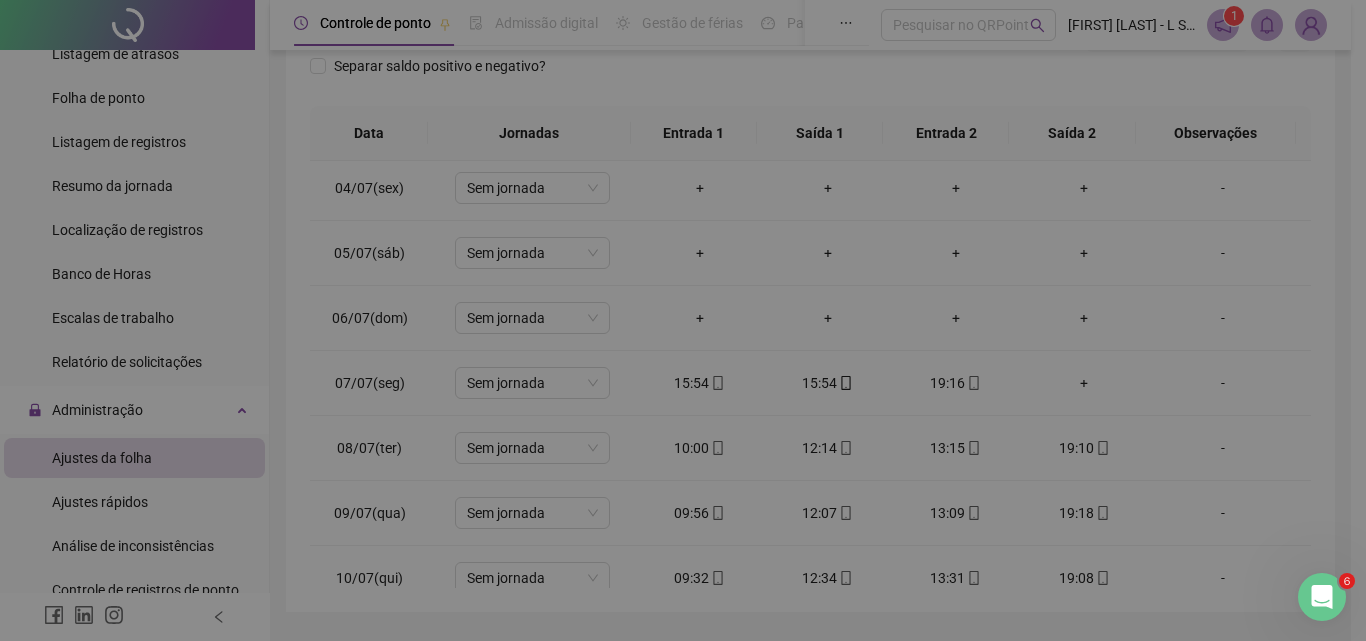 type on "**********" 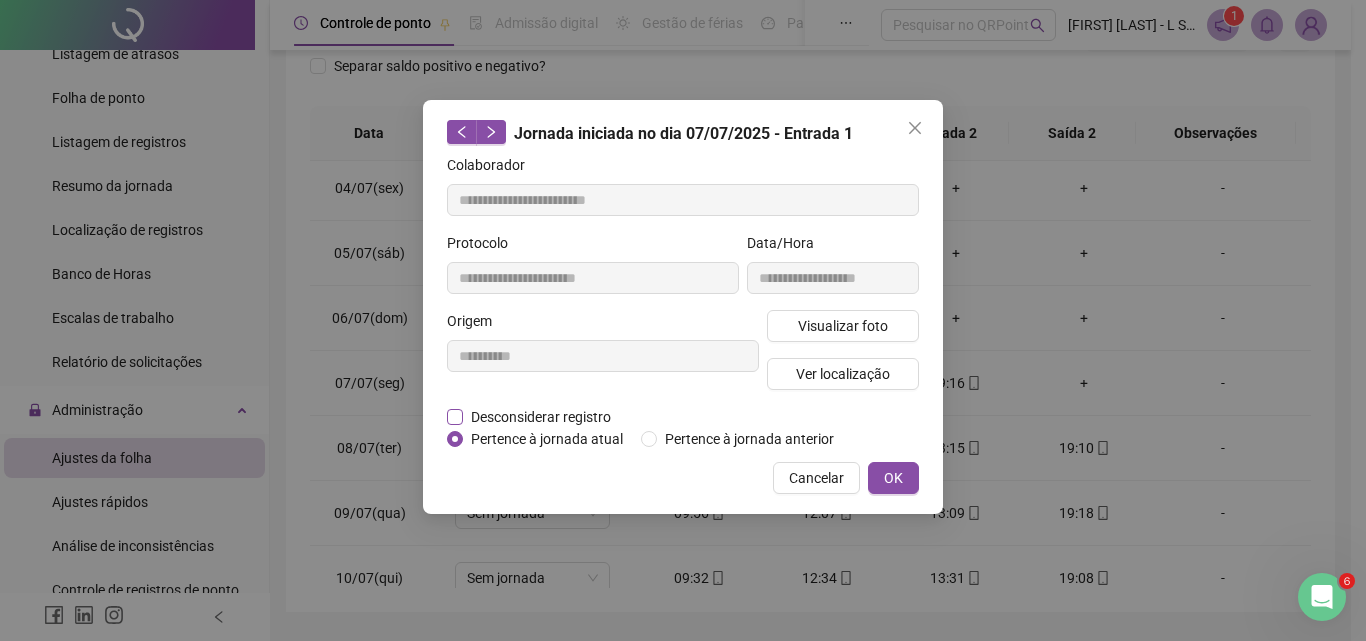 click on "Desconsiderar registro" at bounding box center (541, 417) 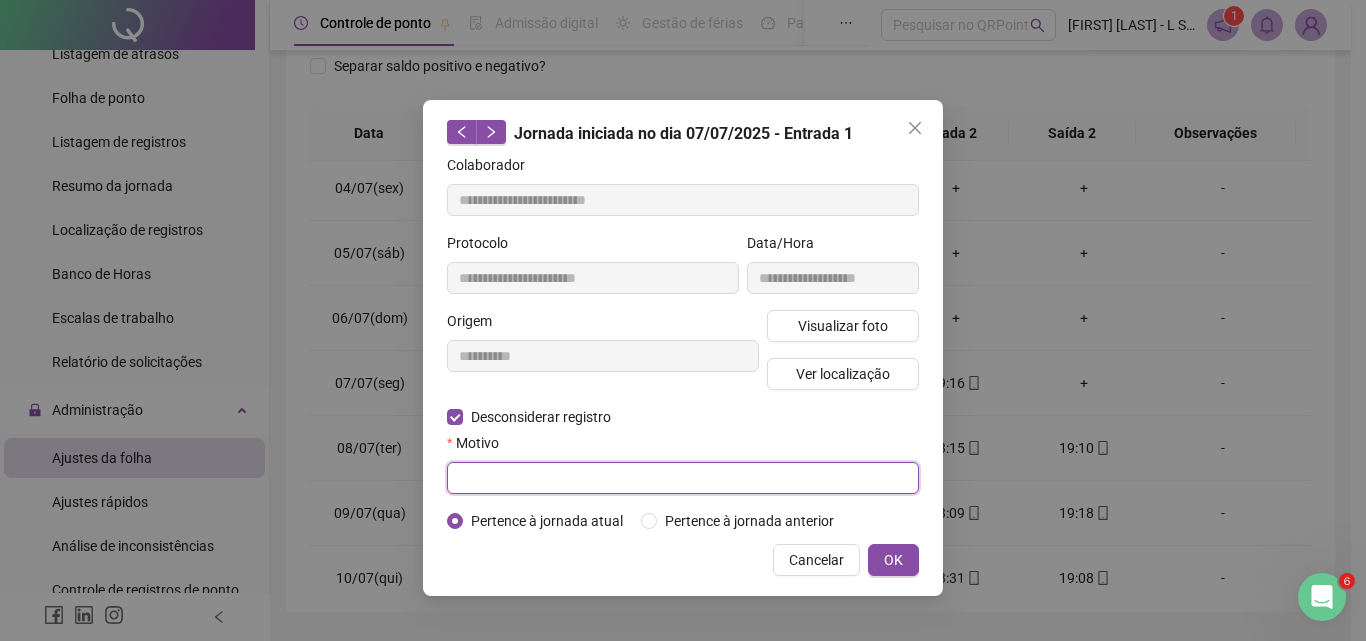 click at bounding box center (683, 478) 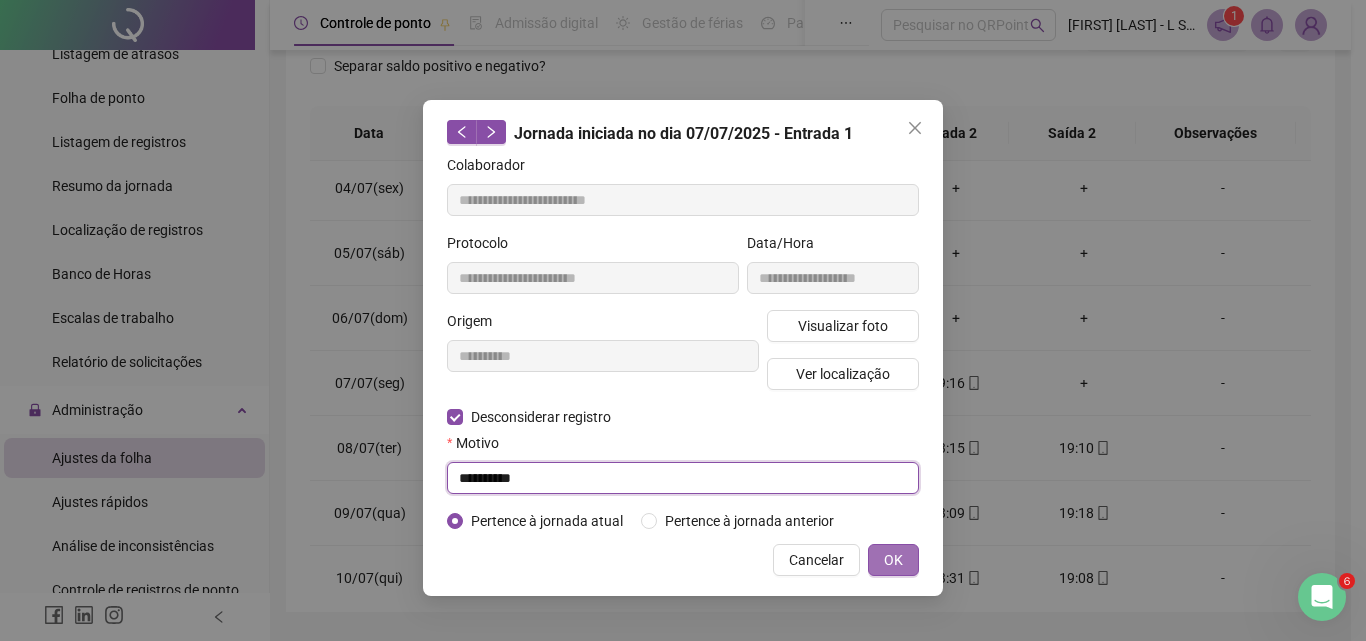 type on "**********" 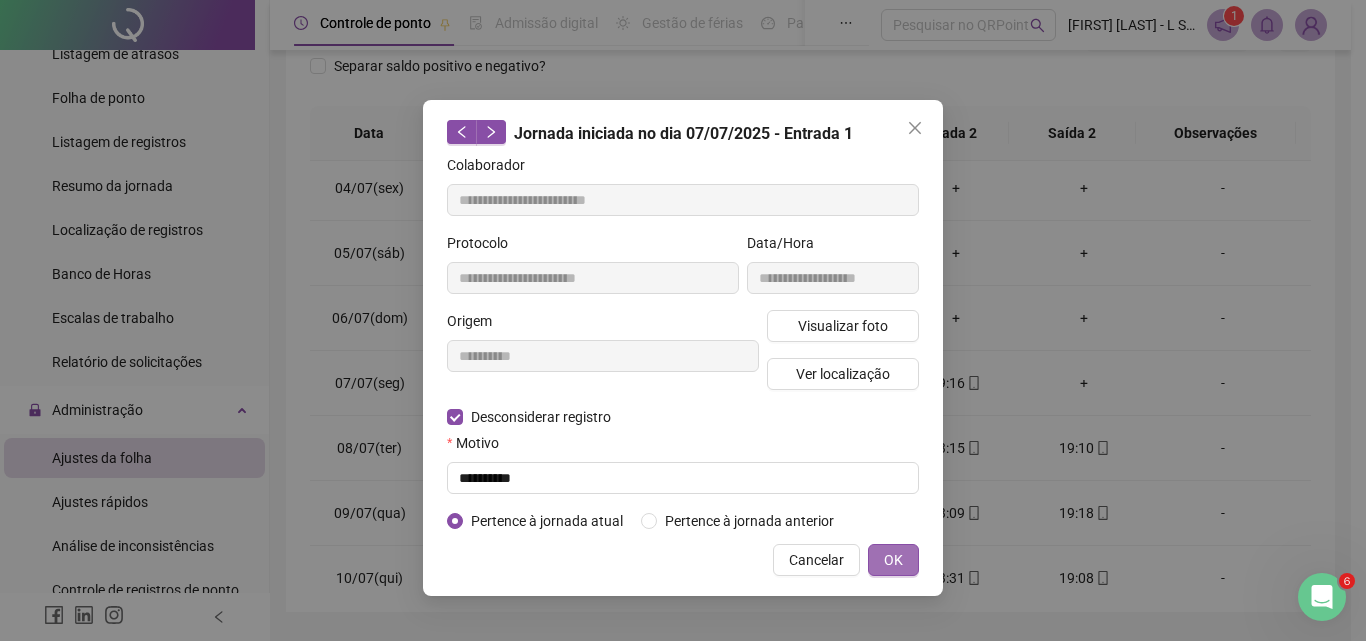 click on "OK" at bounding box center (893, 560) 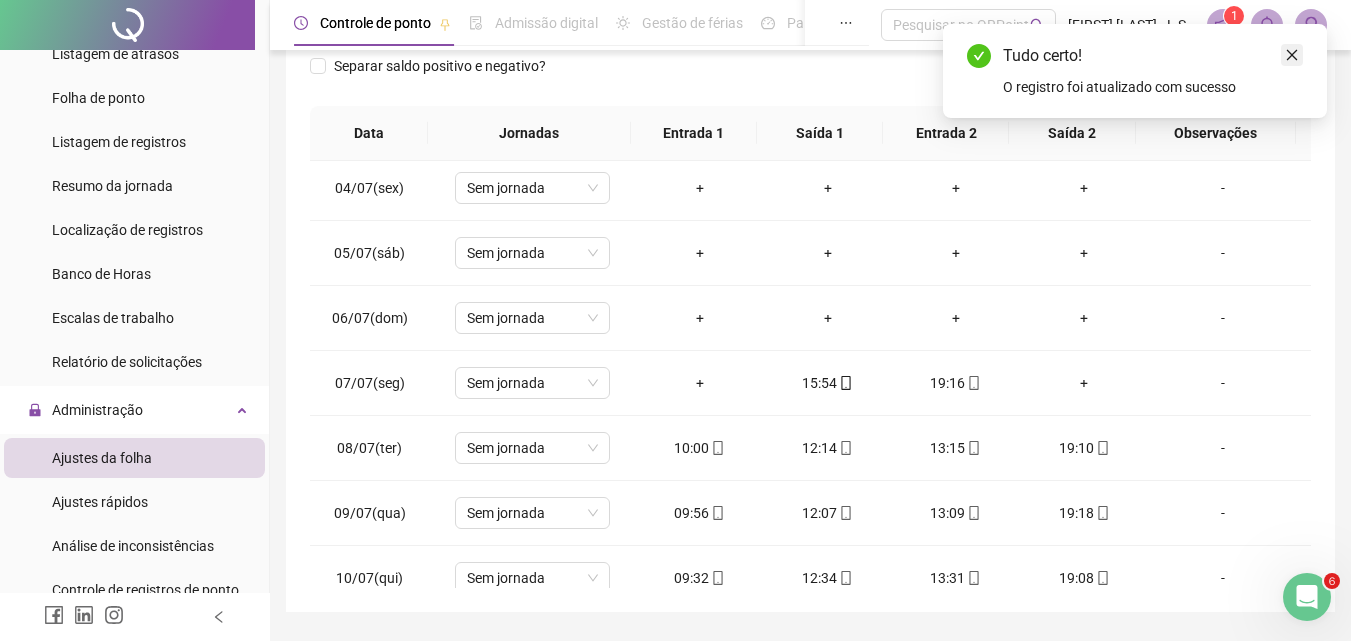click 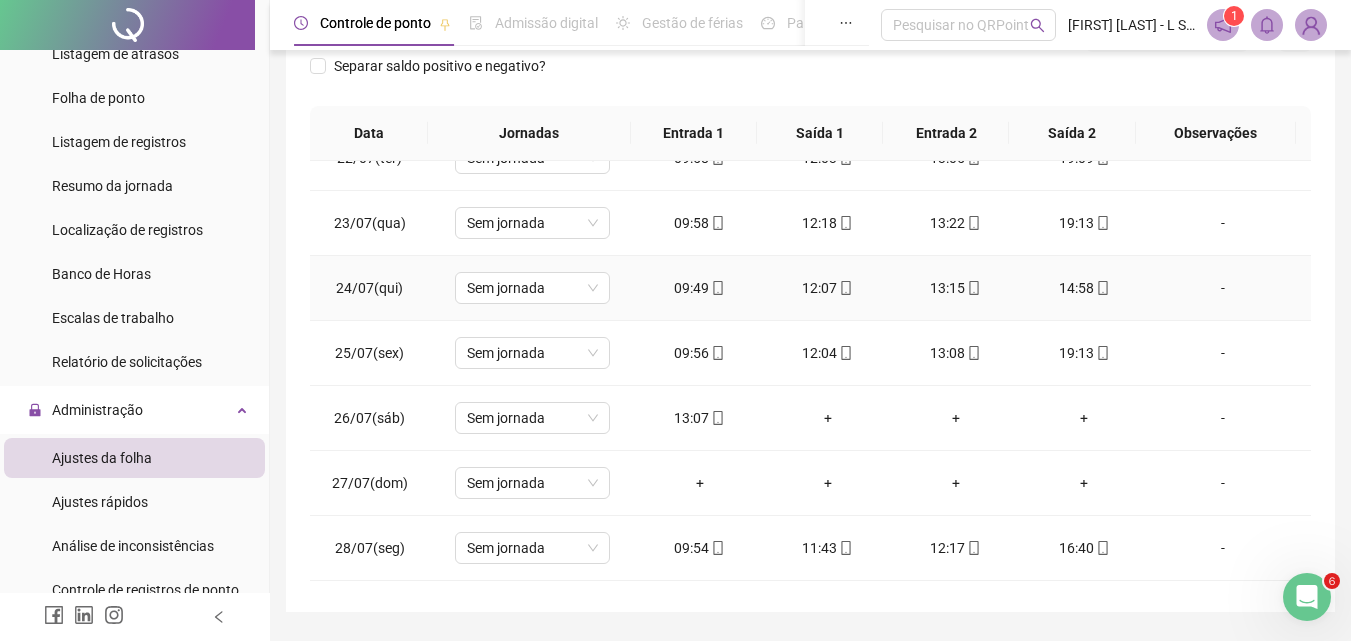 scroll, scrollTop: 1500, scrollLeft: 0, axis: vertical 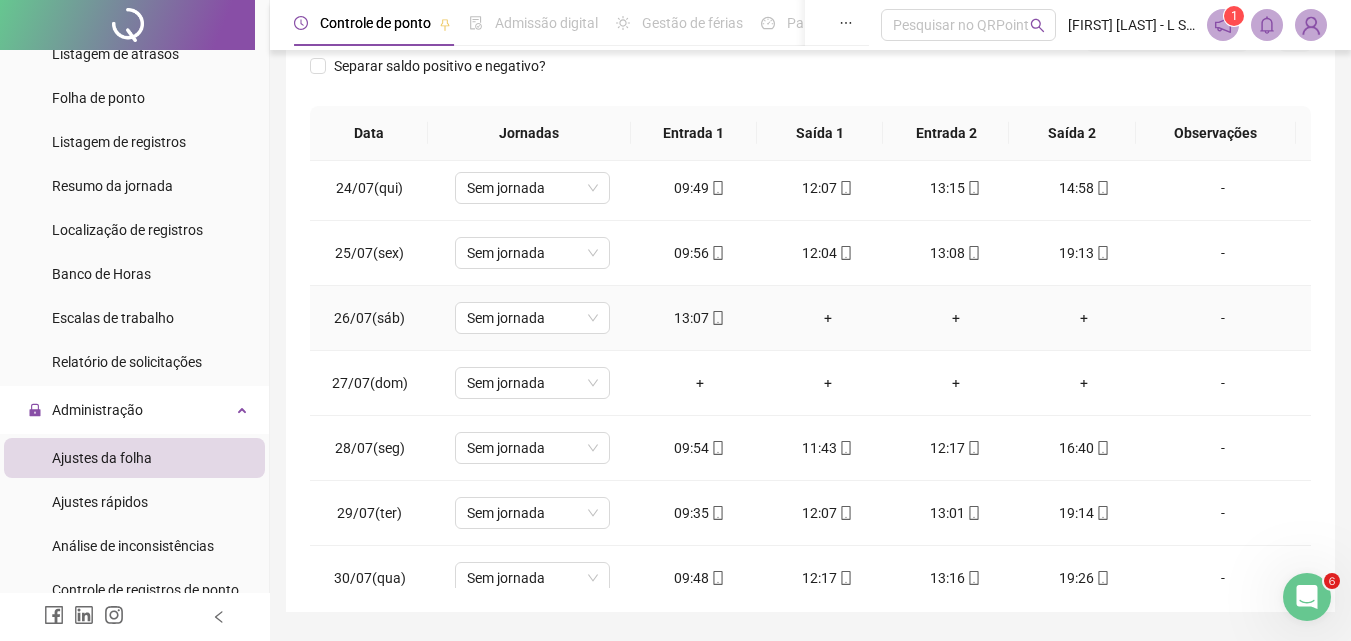 click on "+" at bounding box center (828, 318) 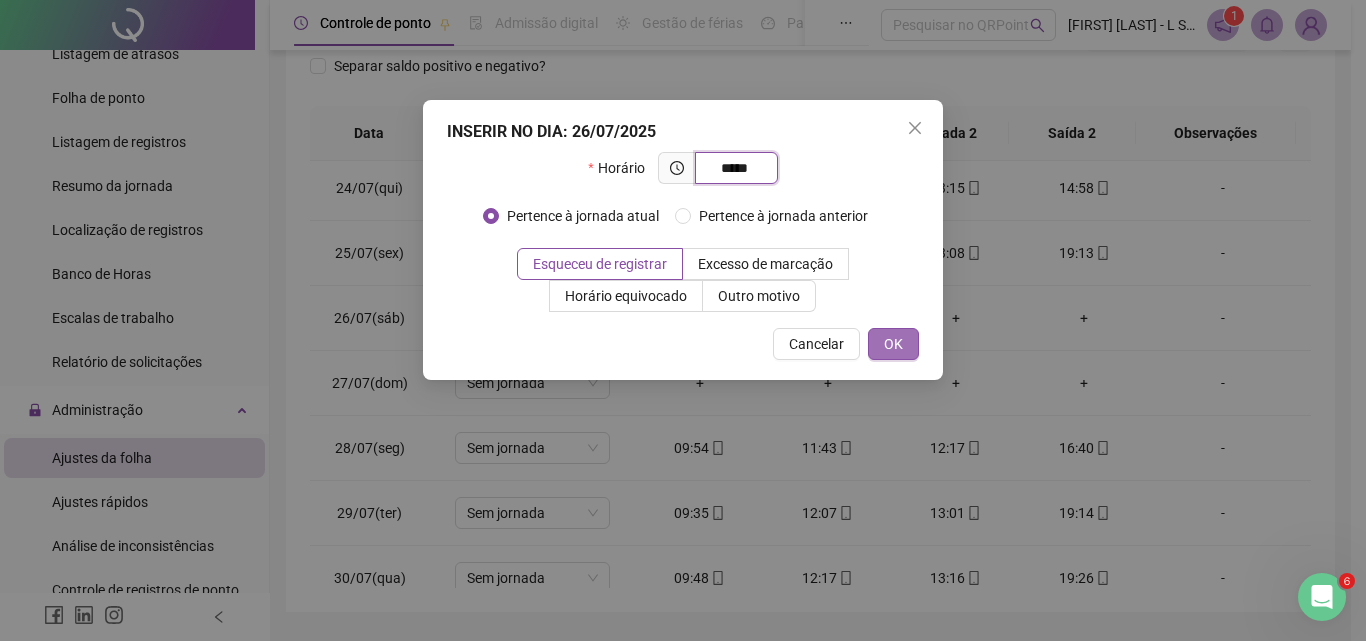 type on "*****" 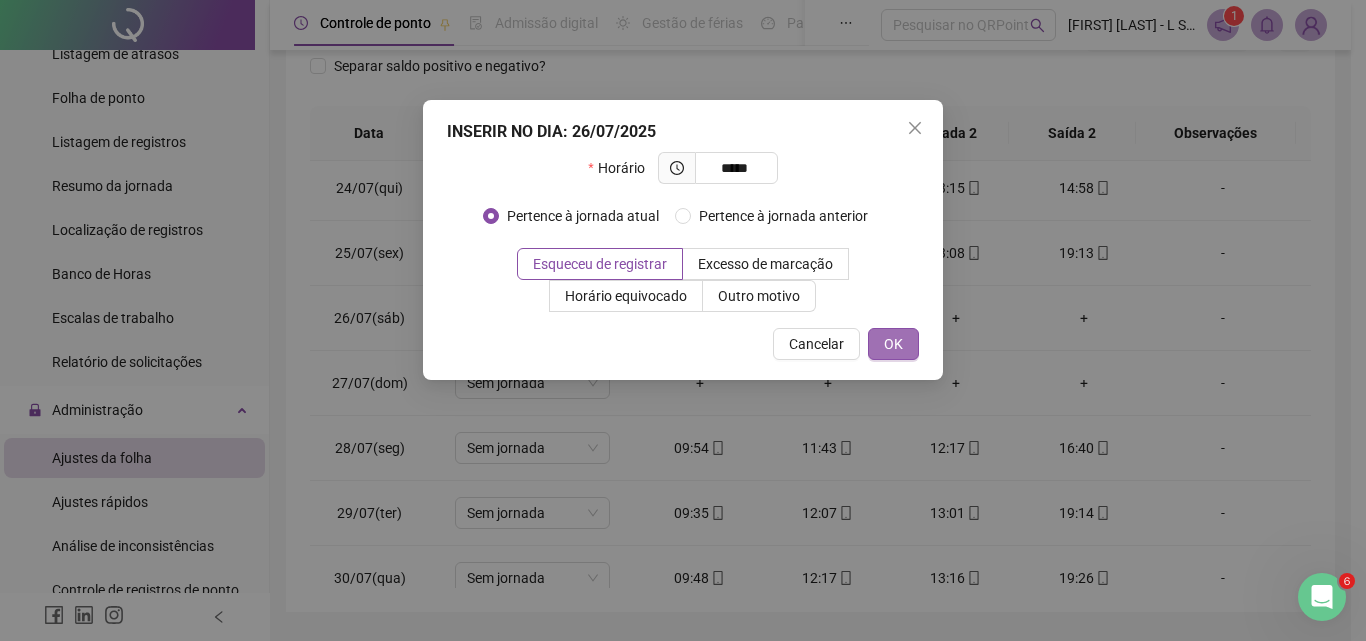 click on "OK" at bounding box center [893, 344] 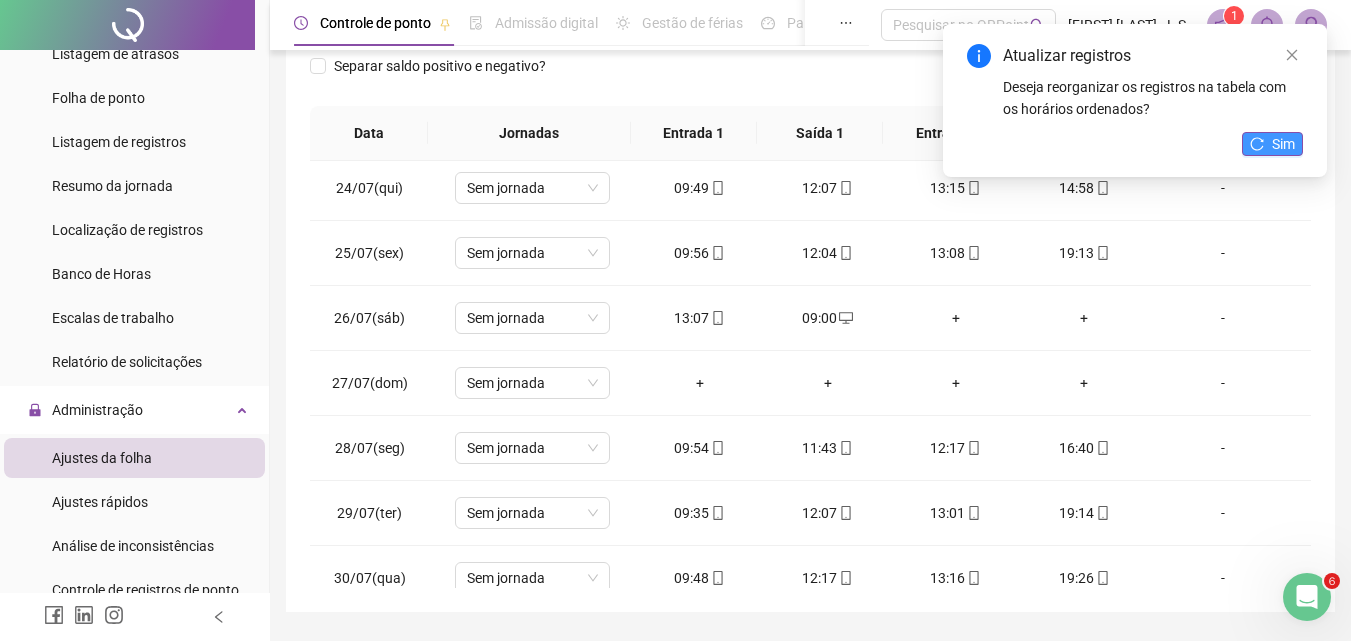 click on "Sim" at bounding box center (1272, 144) 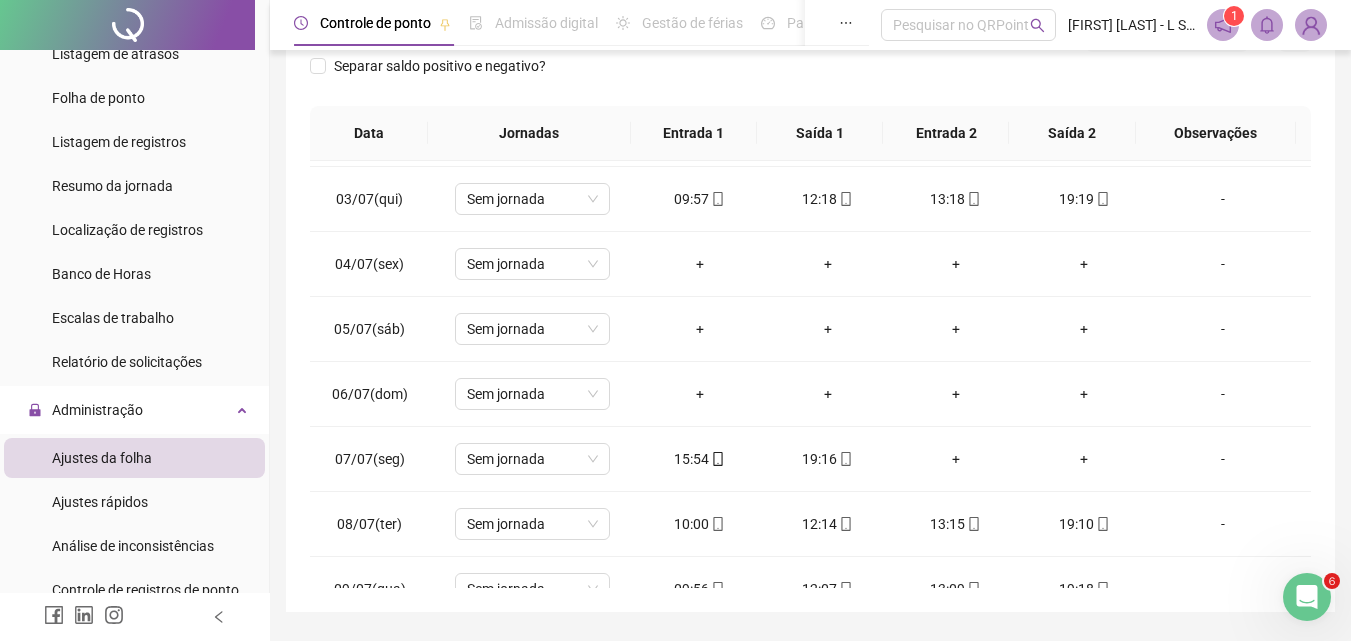scroll, scrollTop: 0, scrollLeft: 0, axis: both 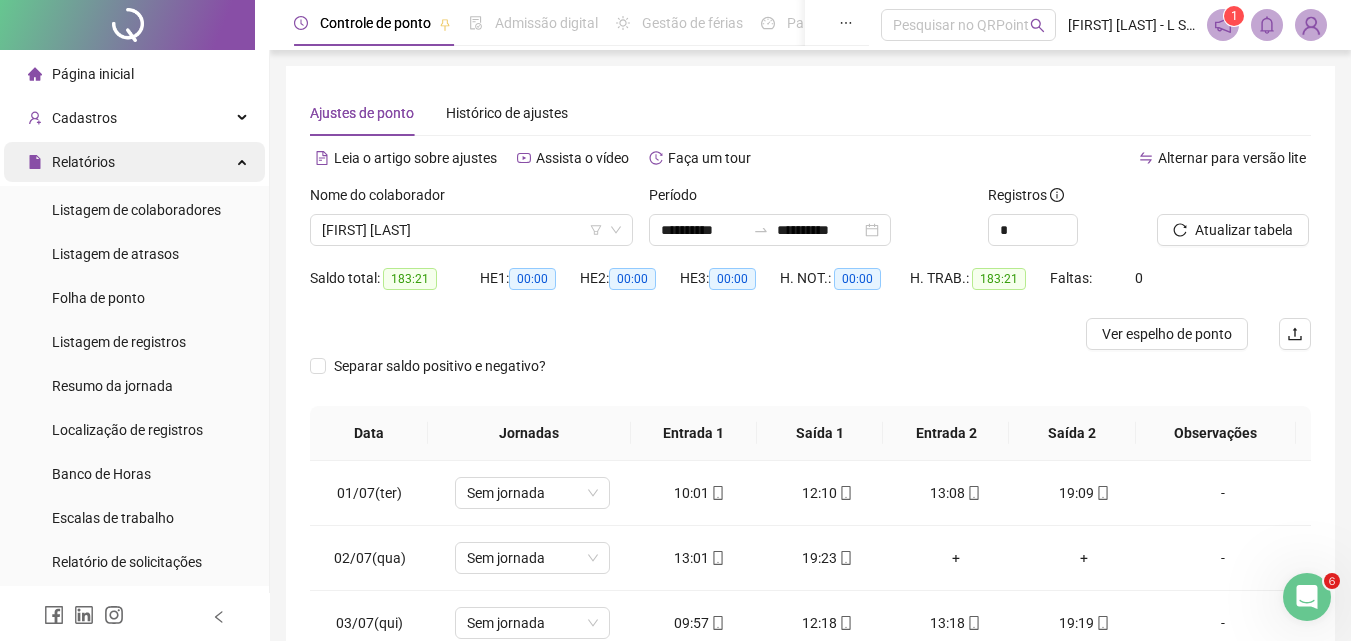 click on "Relatórios" at bounding box center [83, 162] 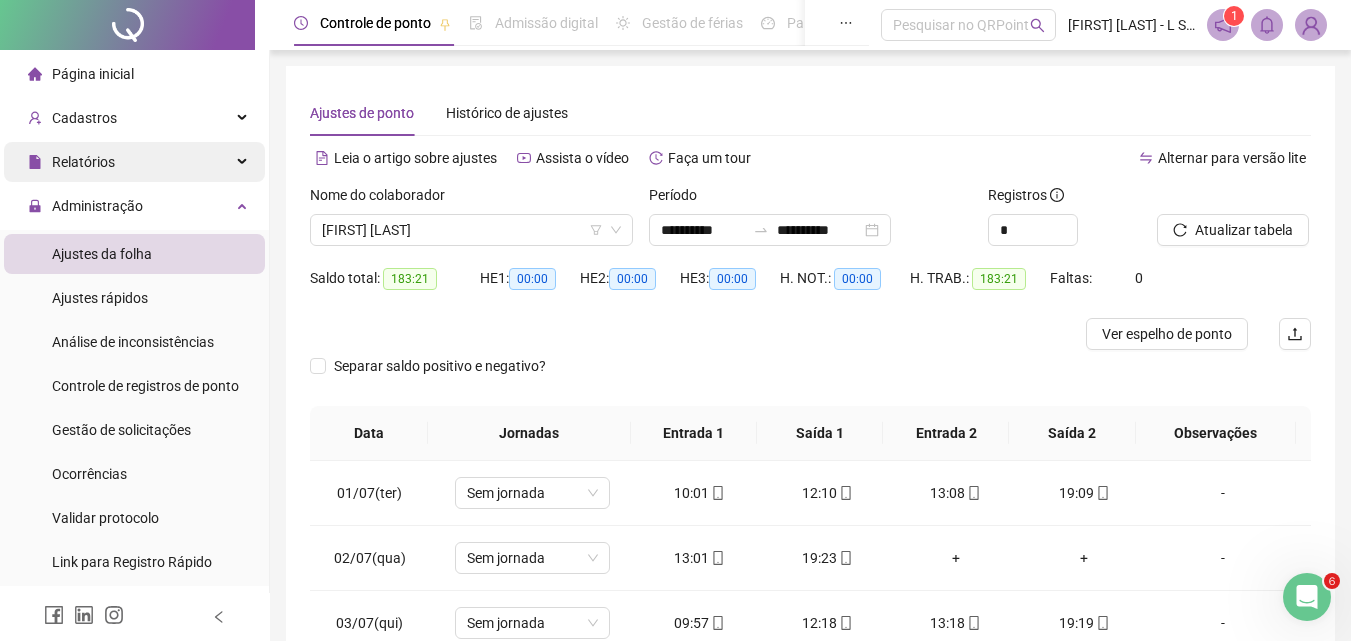 click on "Relatórios" at bounding box center (134, 162) 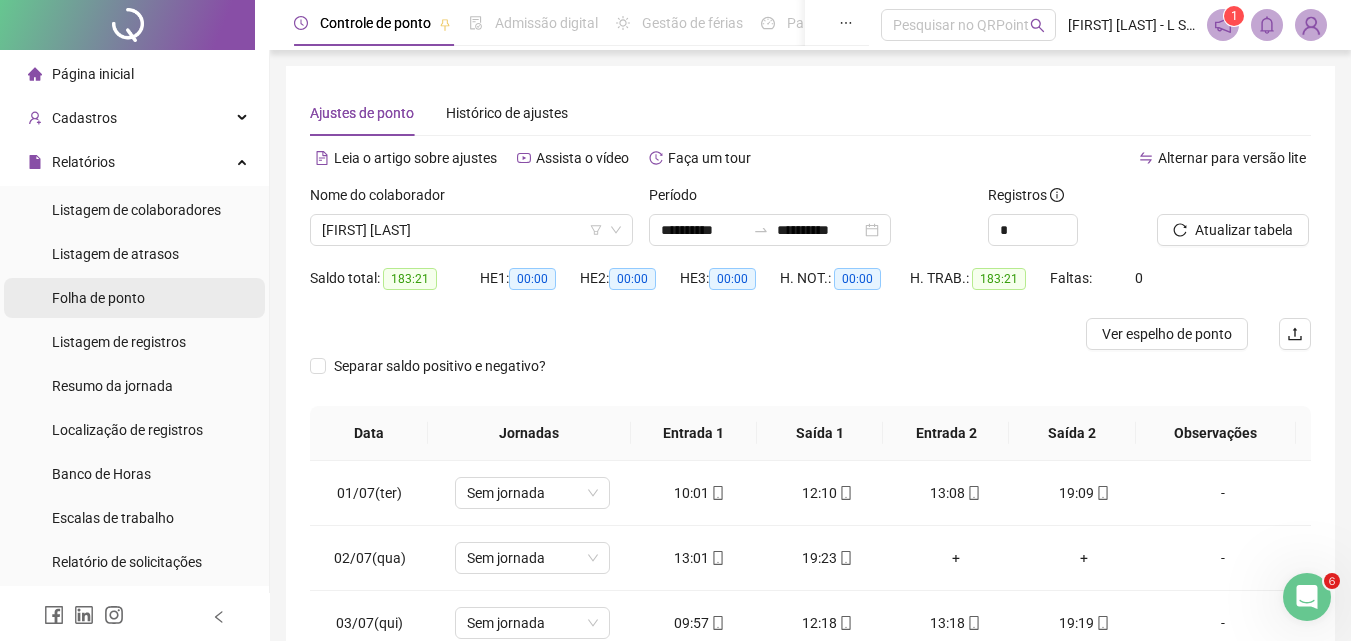 click on "Folha de ponto" at bounding box center [98, 298] 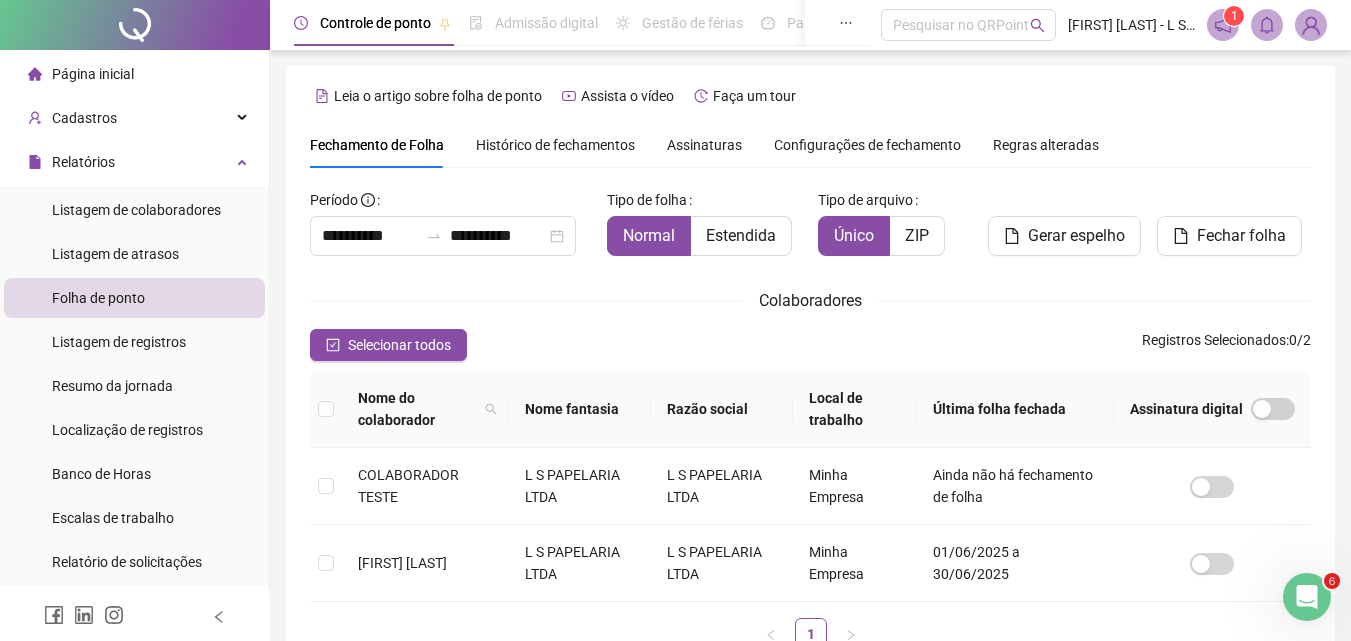 scroll, scrollTop: 89, scrollLeft: 0, axis: vertical 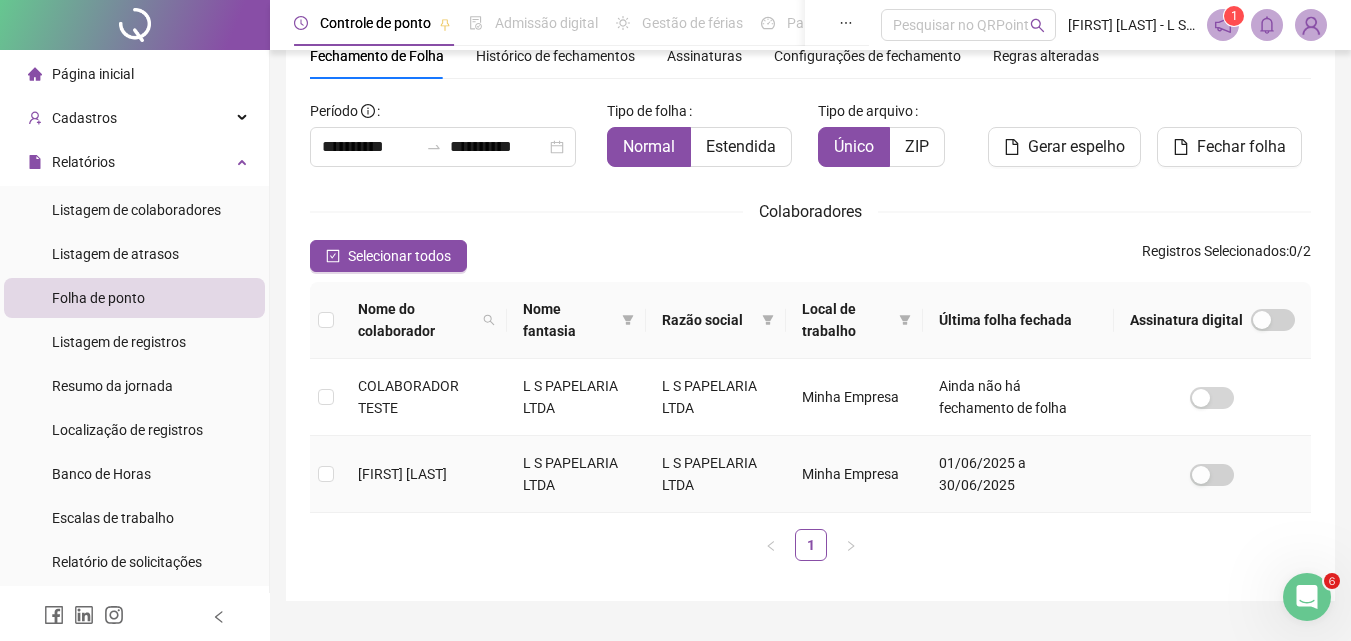 click on "[FIRST] [LAST]" at bounding box center [424, 474] 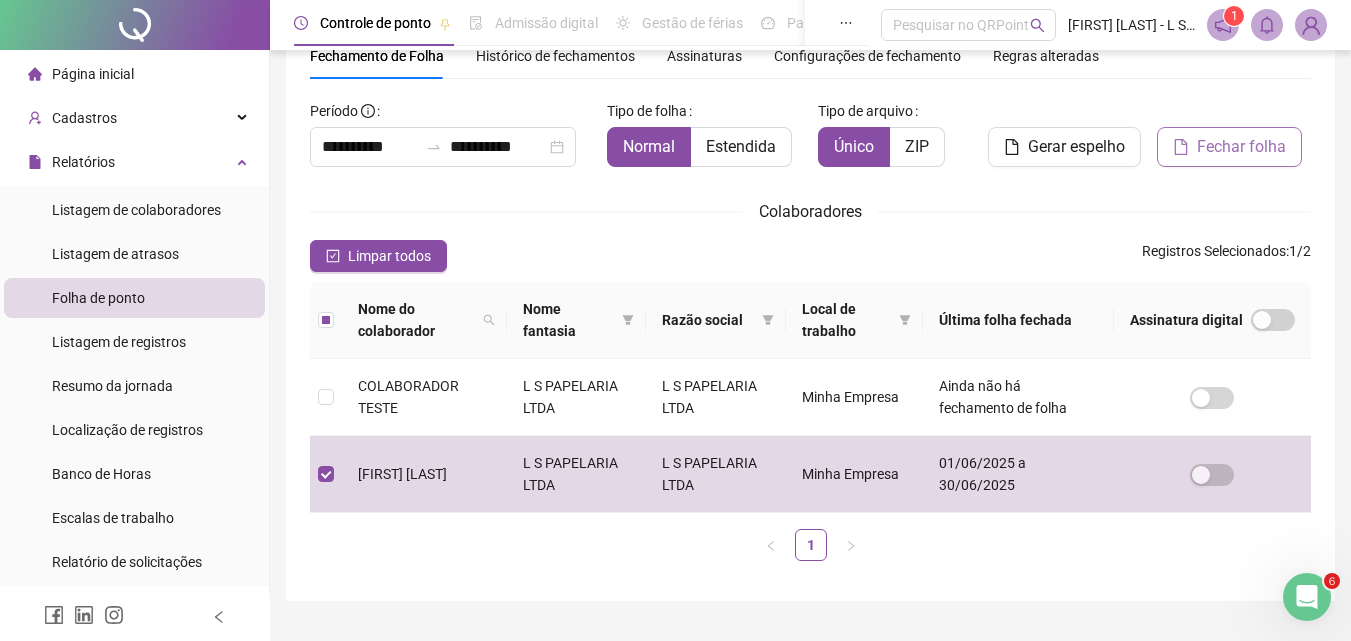 click on "Fechar folha" at bounding box center [1229, 147] 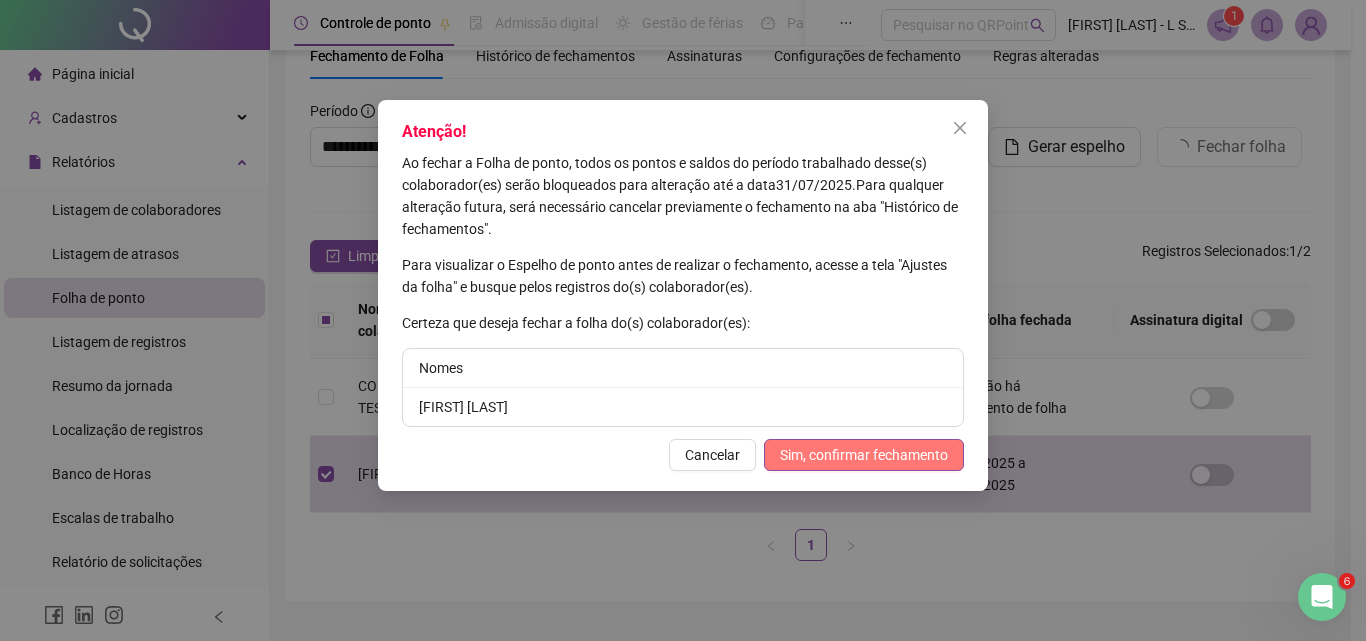 click on "Sim, confirmar fechamento" at bounding box center [864, 455] 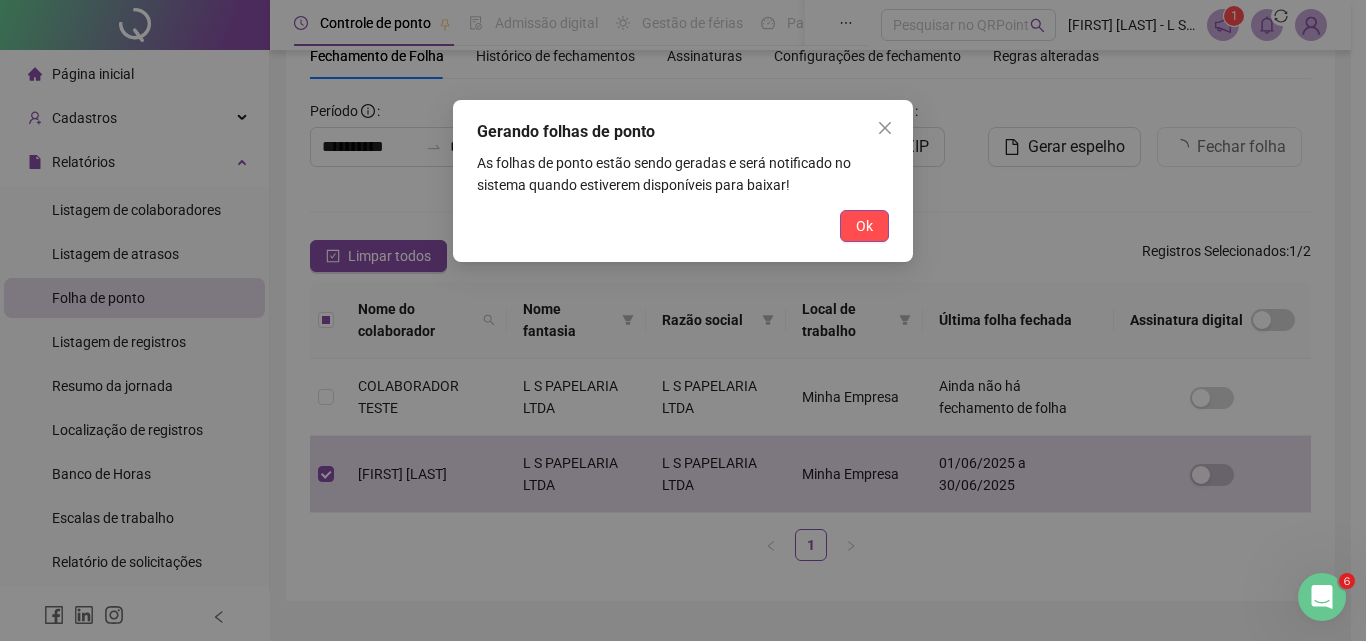 drag, startPoint x: 877, startPoint y: 217, endPoint x: 855, endPoint y: 226, distance: 23.769728 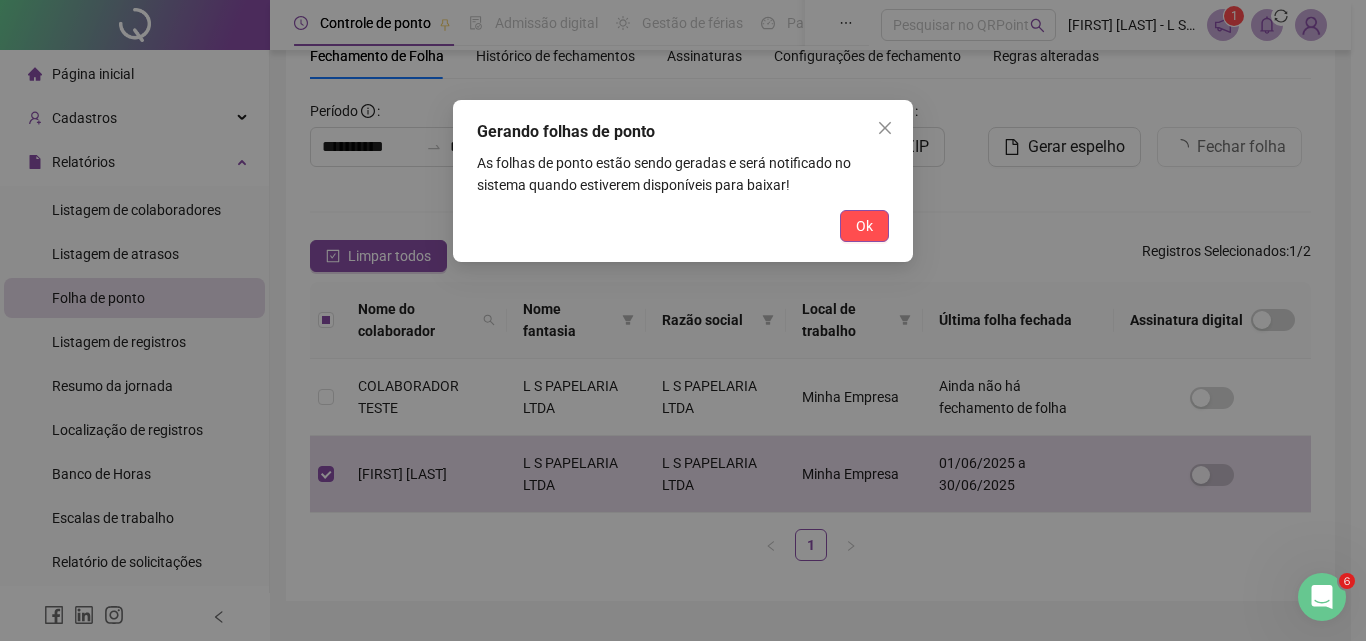 click on "Ok" at bounding box center (864, 226) 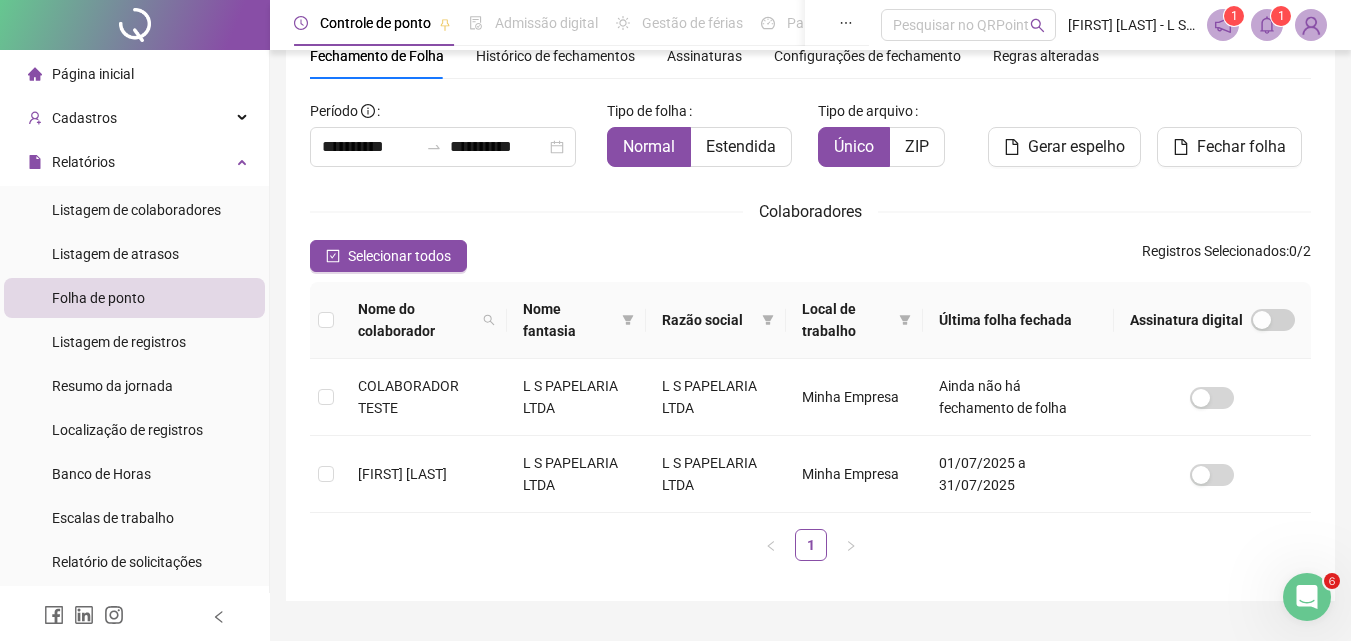 click 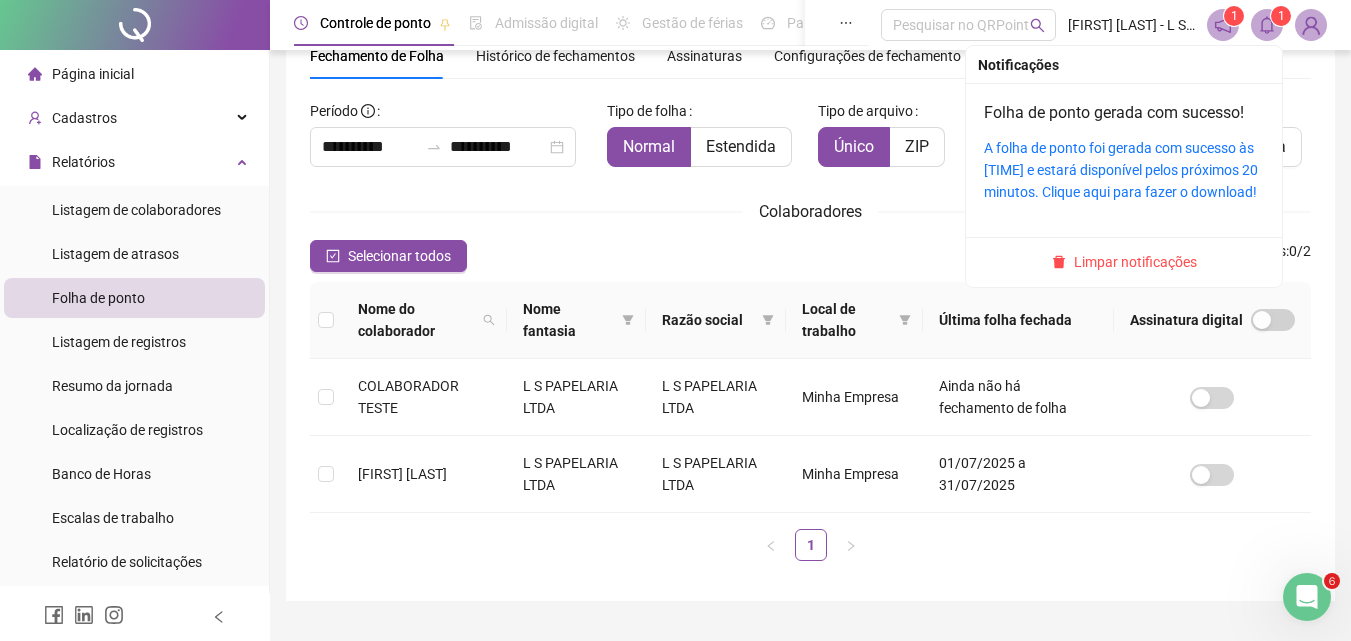 click on "A folha de ponto foi gerada com sucesso às [TIME] e estará disponível pelos próximos 20 minutos.
Clique aqui para fazer o download!" at bounding box center (1124, 170) 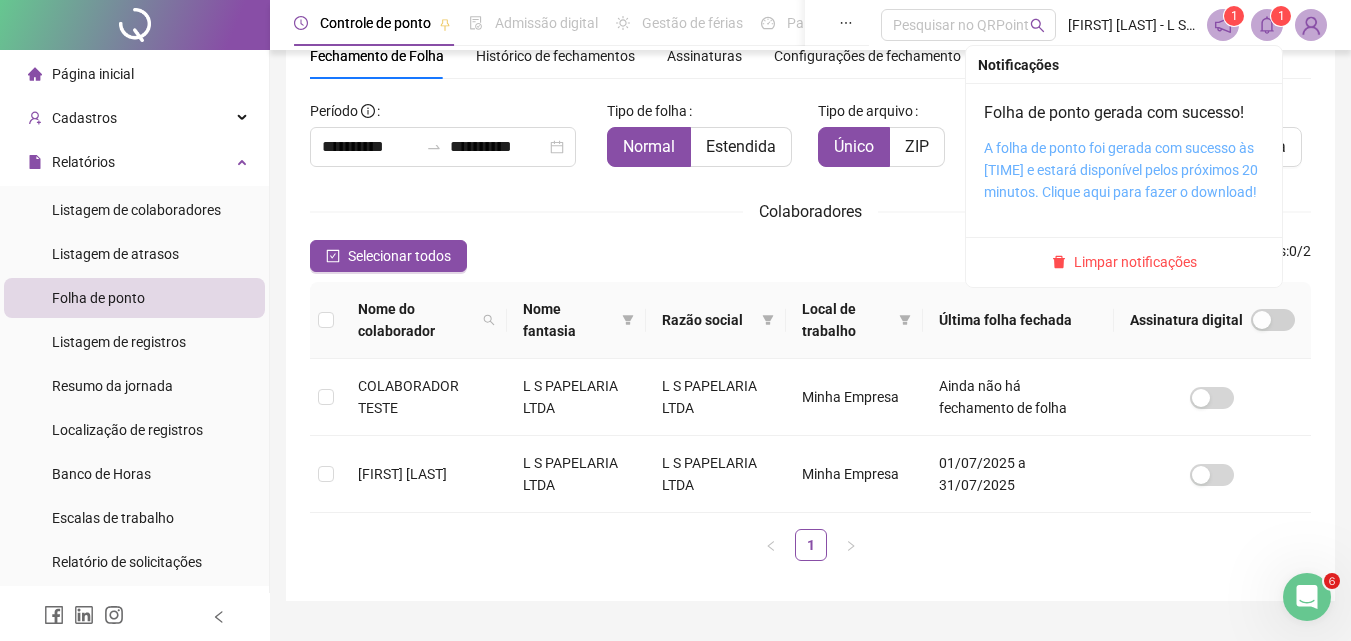 click on "A folha de ponto foi gerada com sucesso às [TIME] e estará disponível pelos próximos 20 minutos.
Clique aqui para fazer o download!" at bounding box center [1121, 170] 